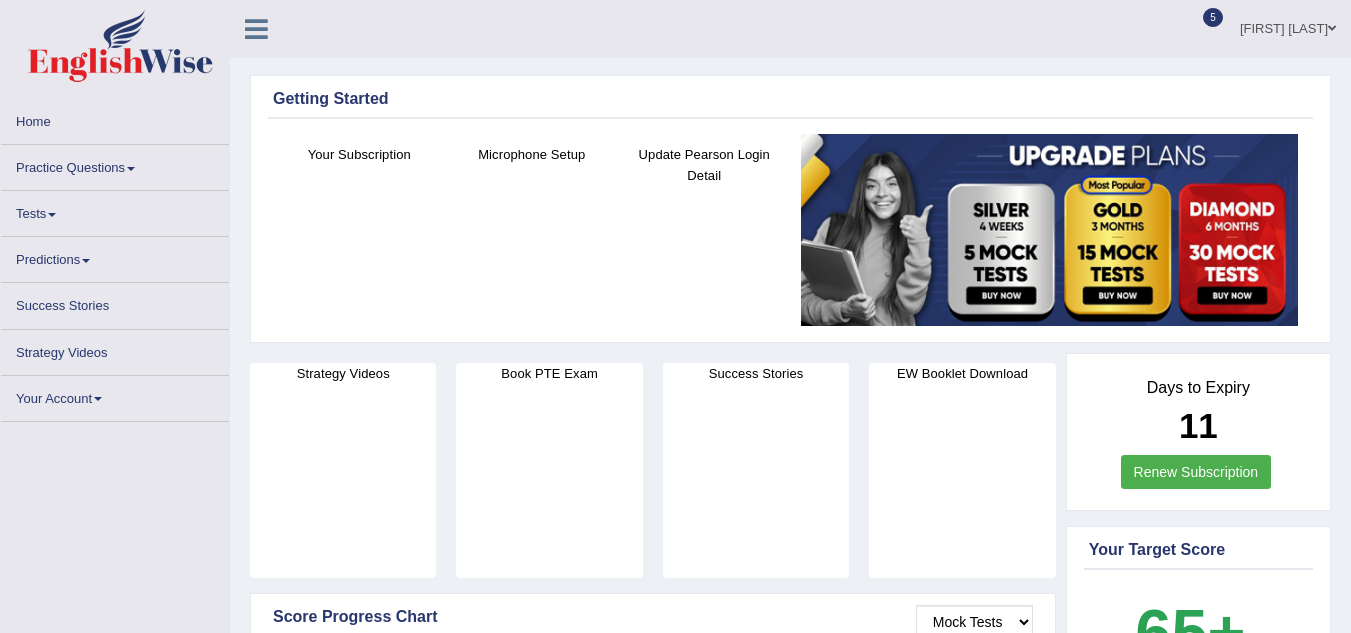 scroll, scrollTop: 0, scrollLeft: 0, axis: both 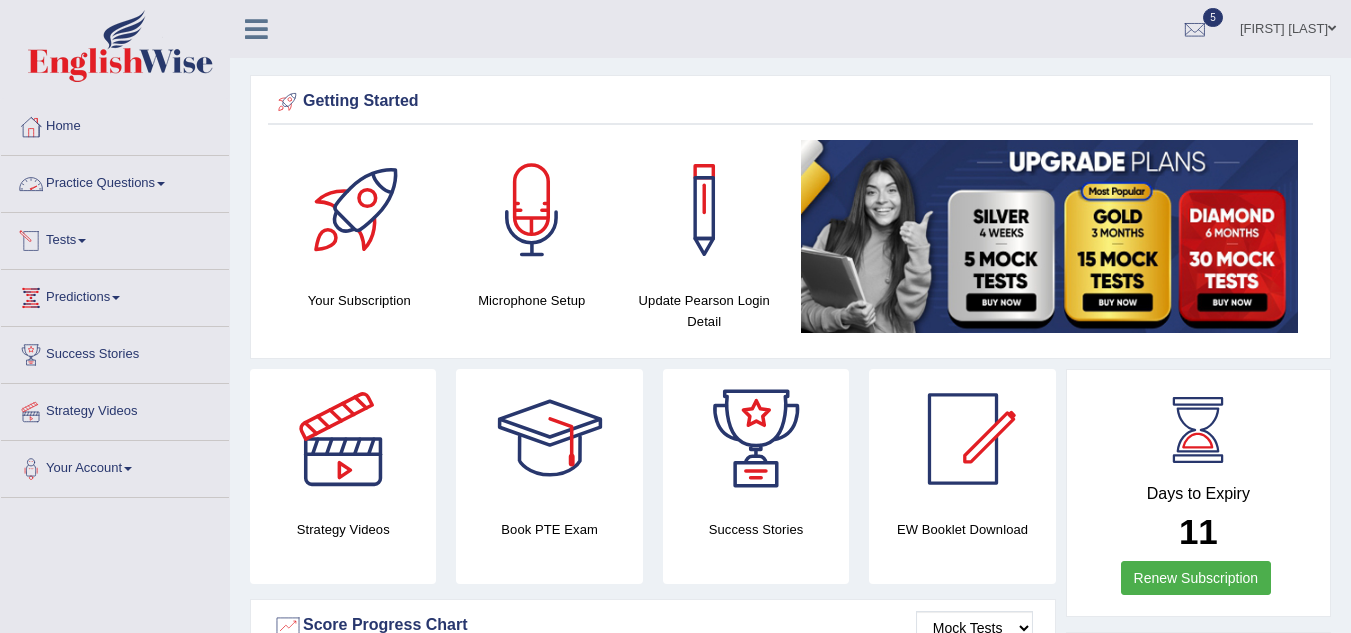 click on "Tests" at bounding box center [115, 238] 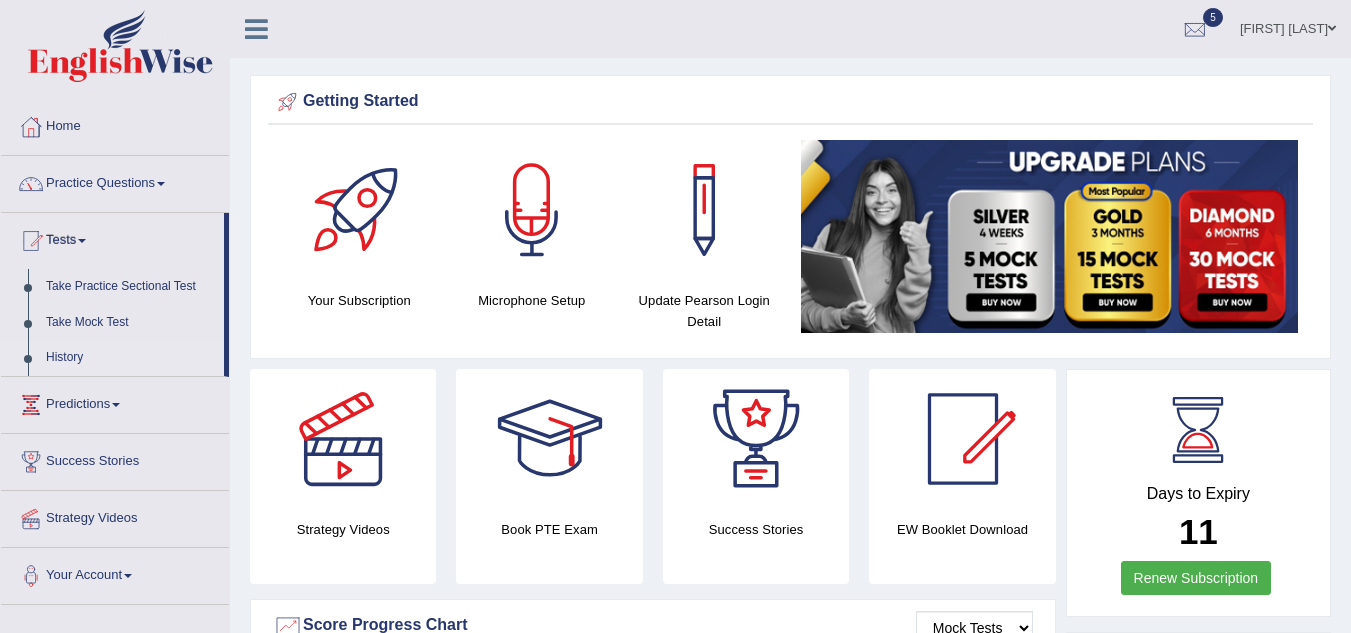 click on "History" at bounding box center (130, 358) 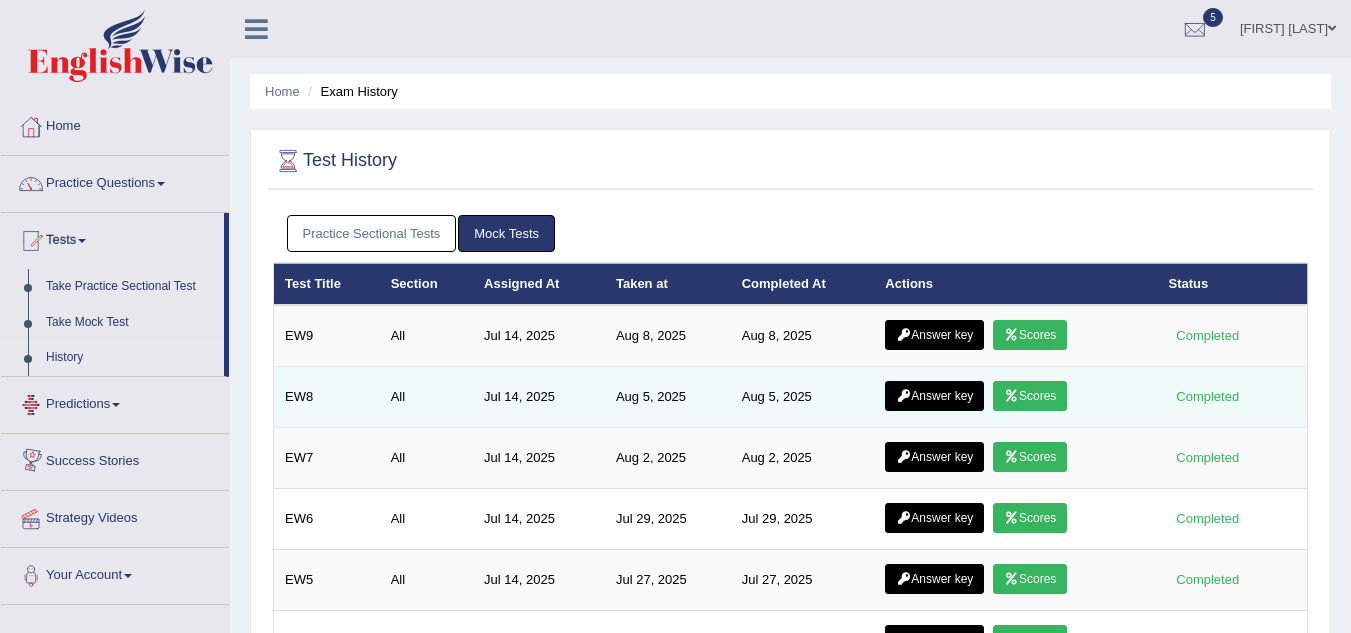 scroll, scrollTop: 0, scrollLeft: 0, axis: both 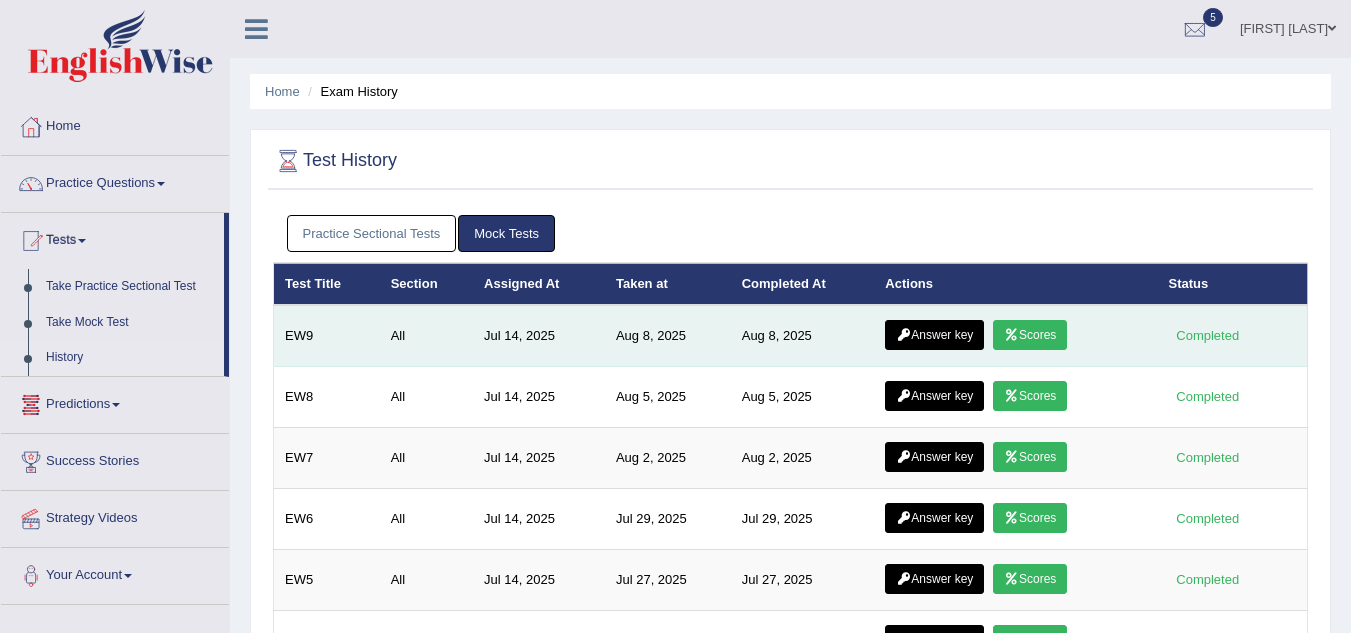 click on "Answer key" at bounding box center [934, 335] 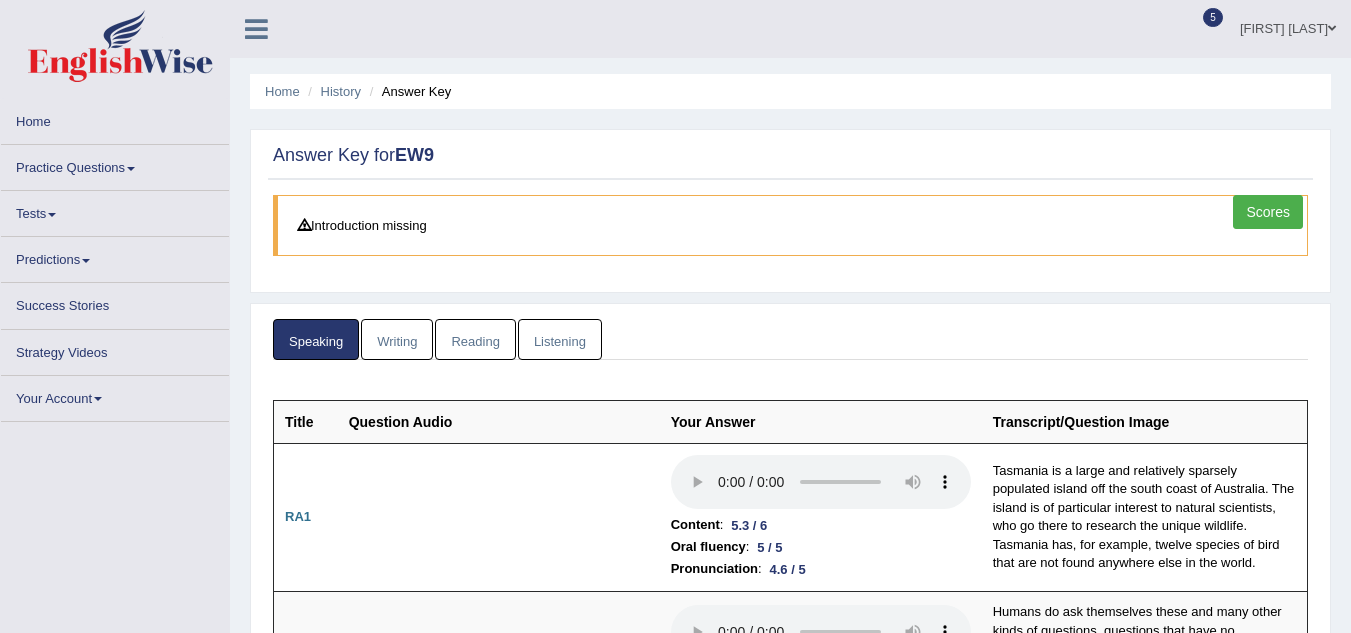 scroll, scrollTop: 0, scrollLeft: 0, axis: both 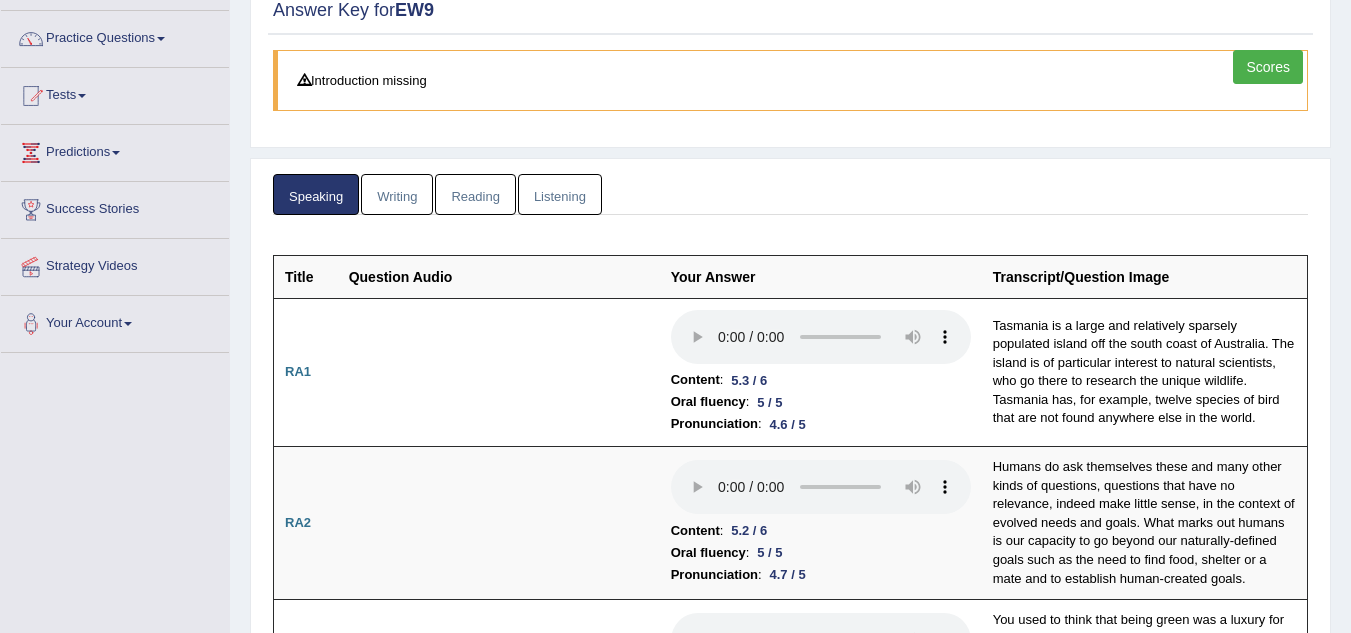 click on "Scores" at bounding box center [1268, 67] 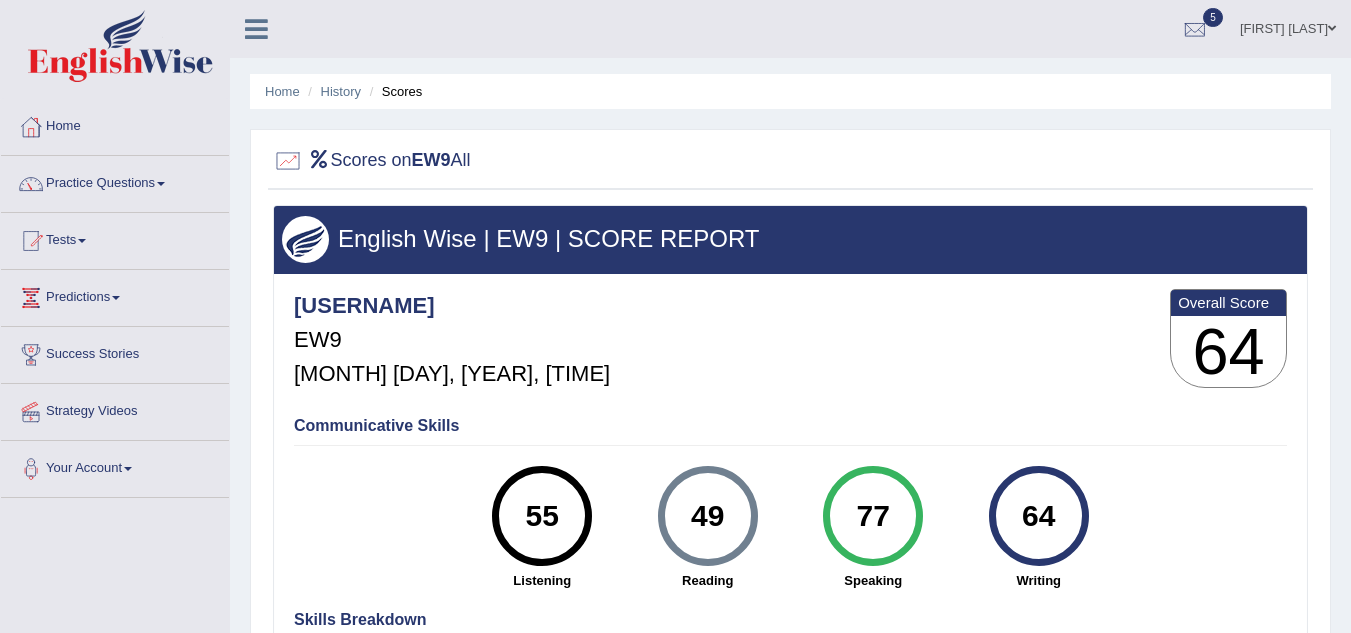 scroll, scrollTop: 0, scrollLeft: 0, axis: both 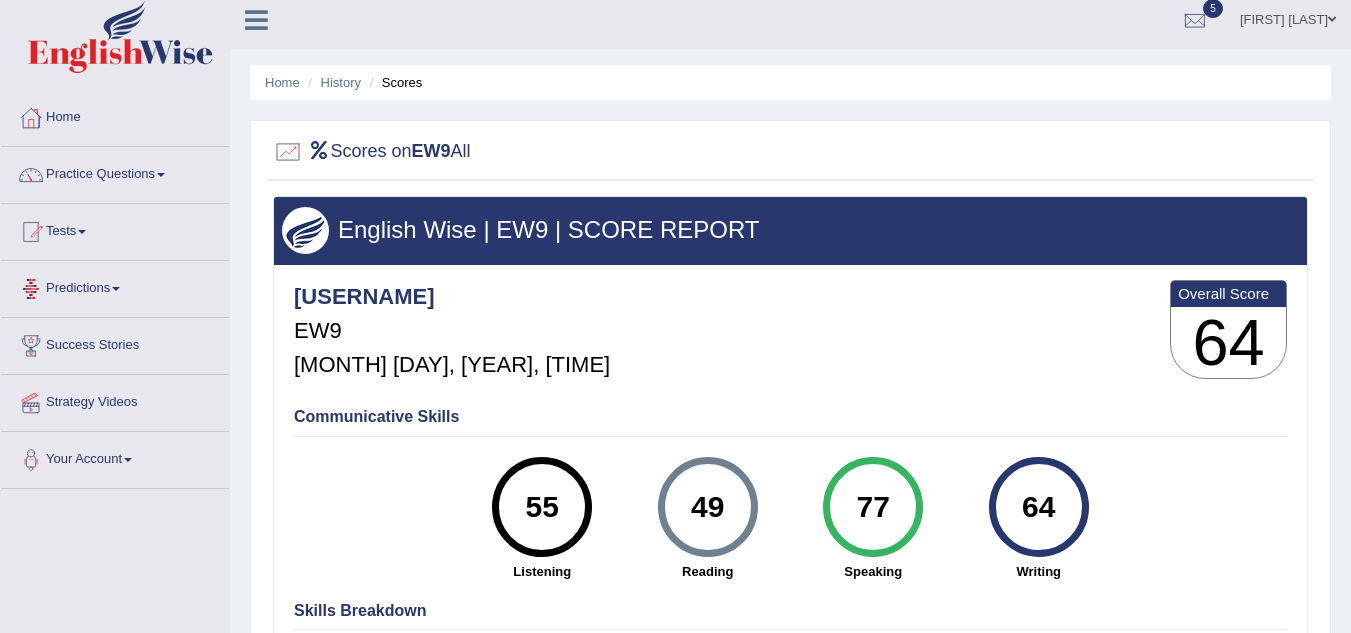 click on "Tests" at bounding box center [115, 229] 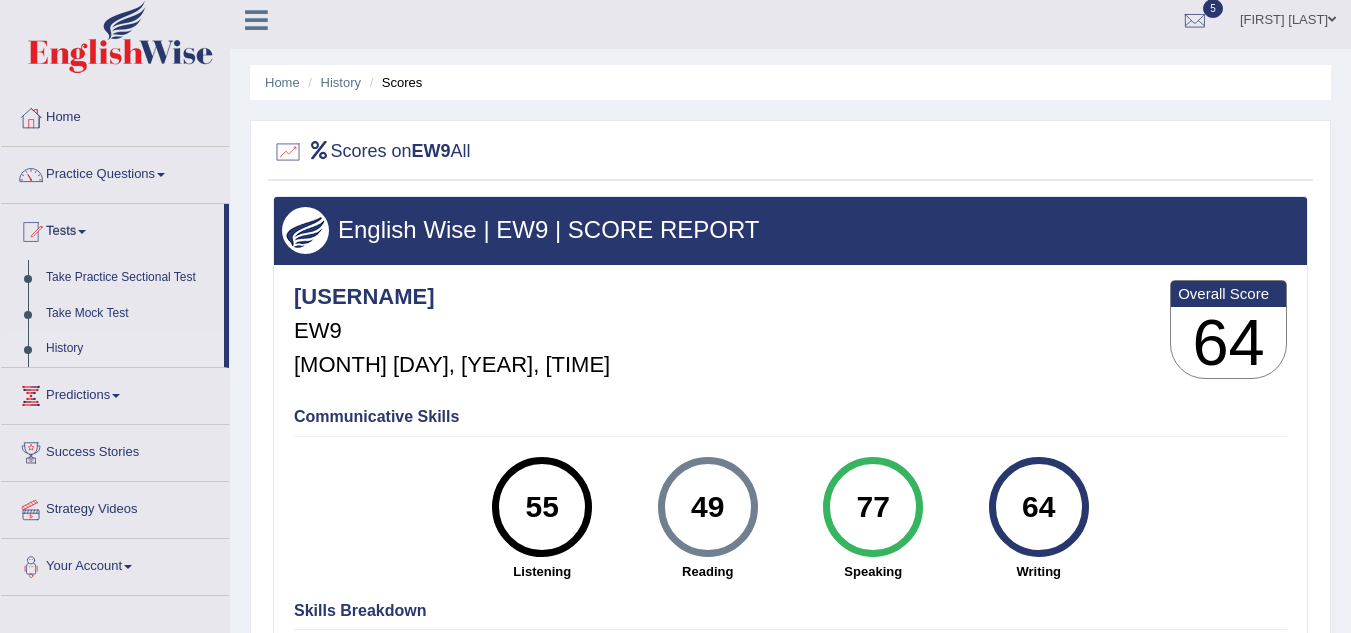 click on "History" at bounding box center (130, 349) 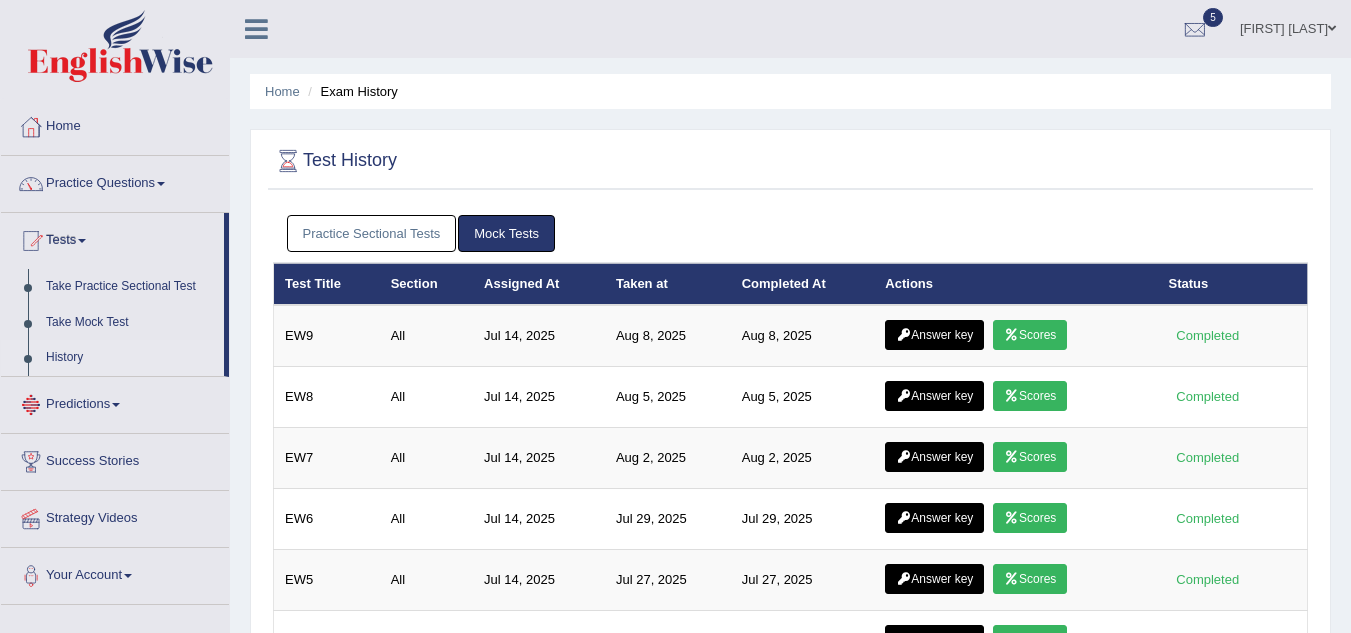 scroll, scrollTop: 0, scrollLeft: 0, axis: both 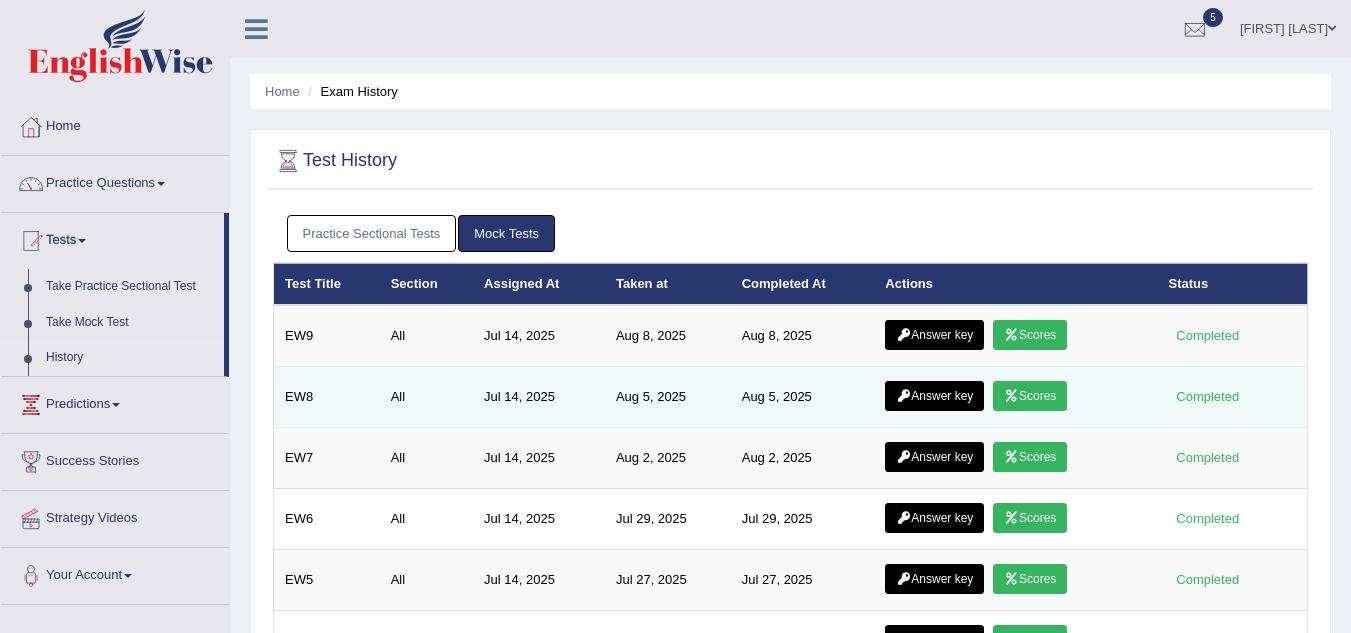 click on "Answer key" at bounding box center (934, 396) 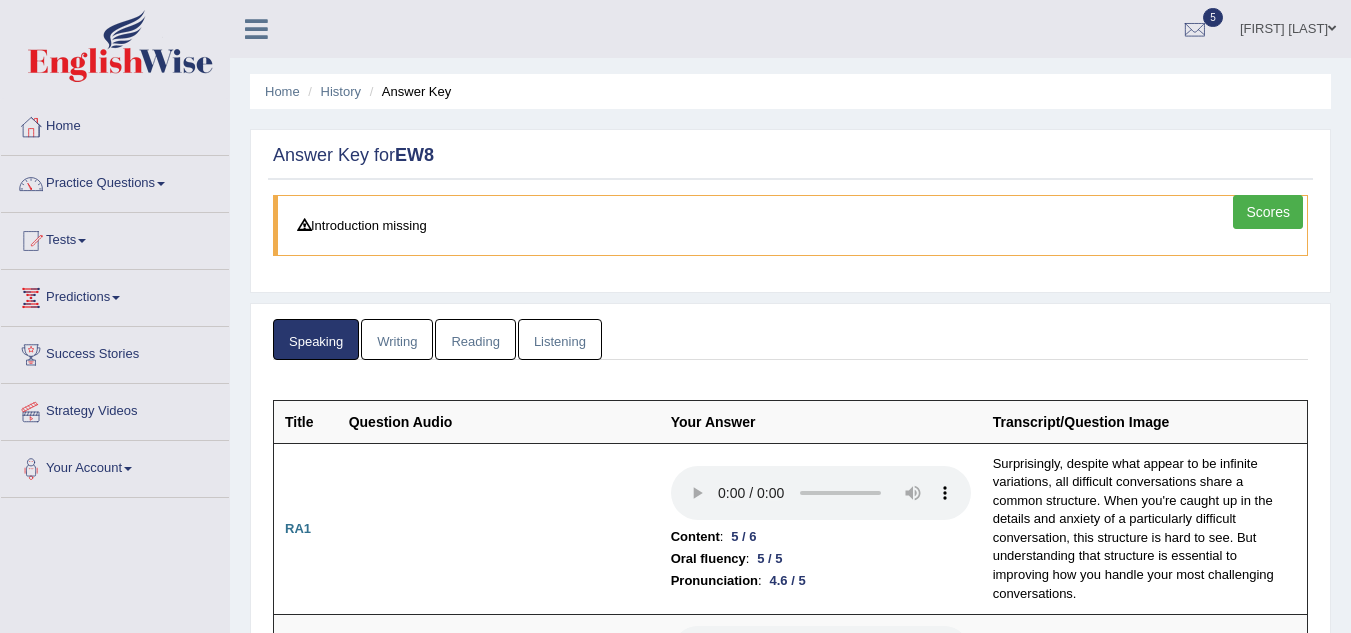 scroll, scrollTop: 0, scrollLeft: 0, axis: both 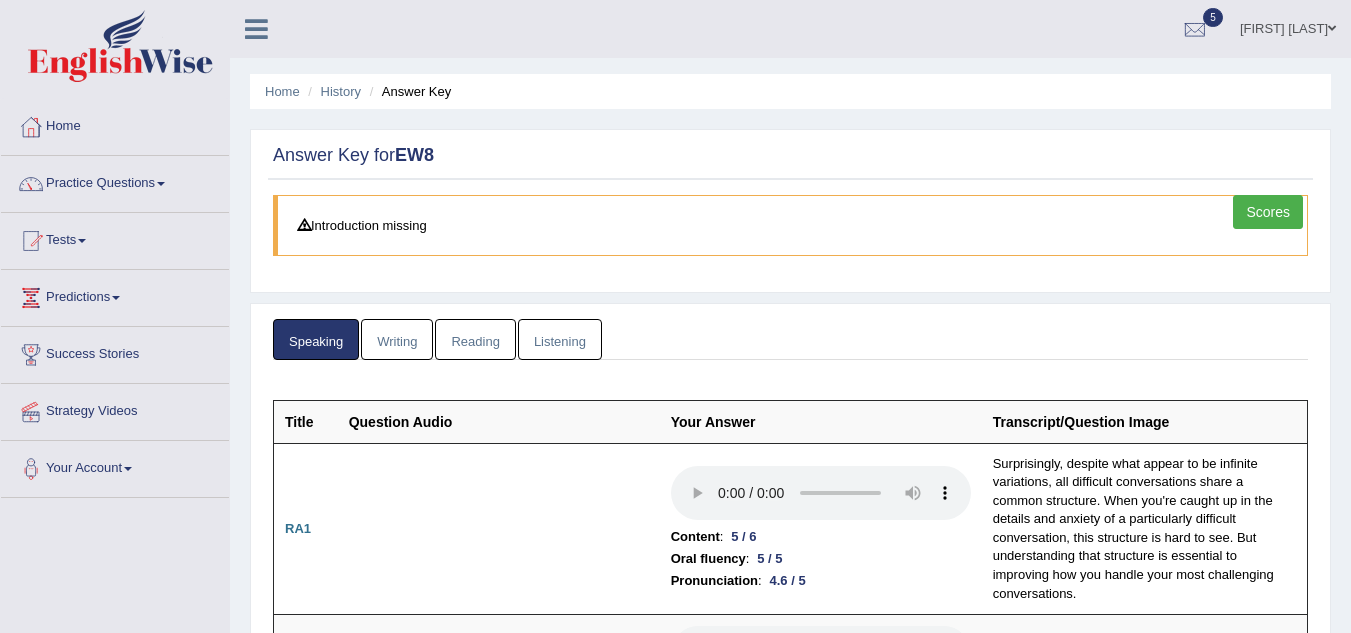 click on "Scores" at bounding box center [1268, 212] 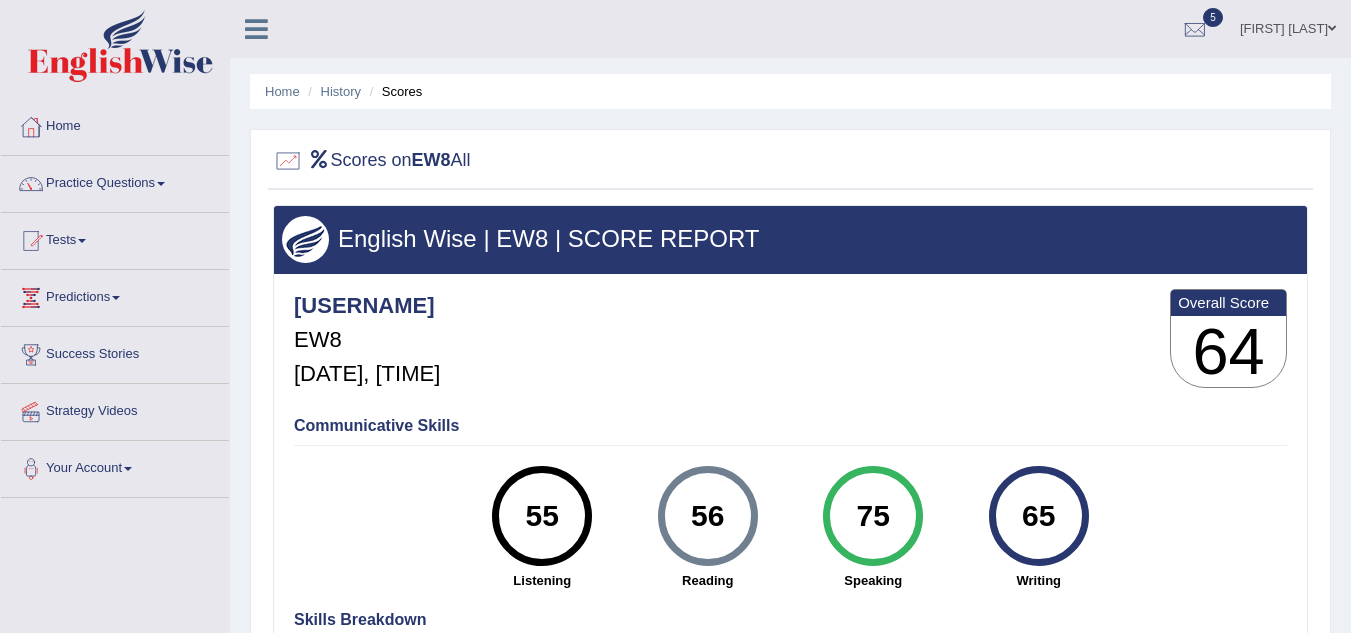 scroll, scrollTop: 0, scrollLeft: 0, axis: both 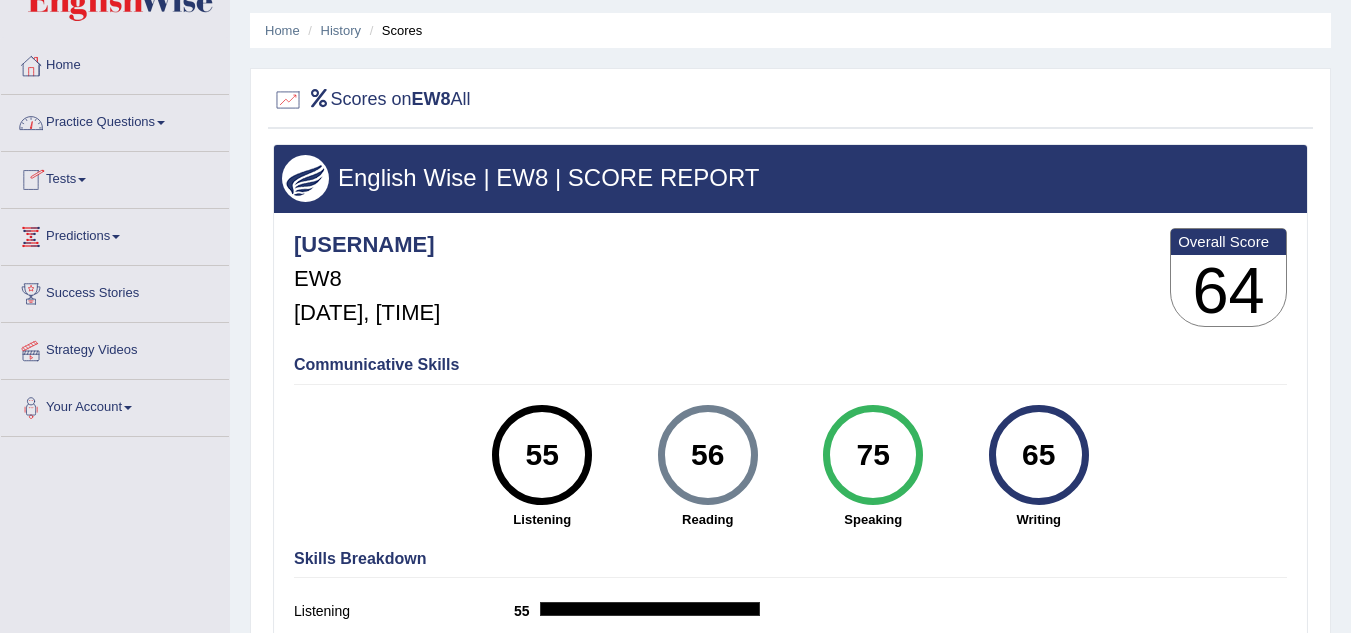 click on "Tests" at bounding box center [115, 177] 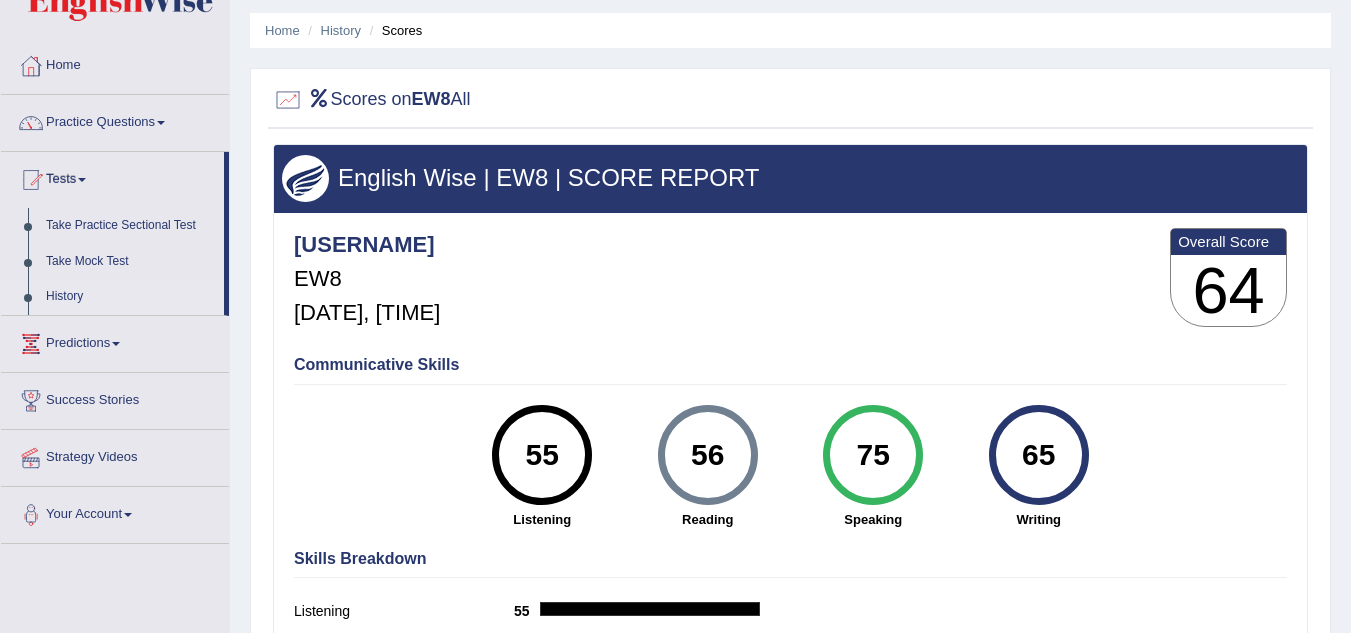 click on "History" at bounding box center [130, 297] 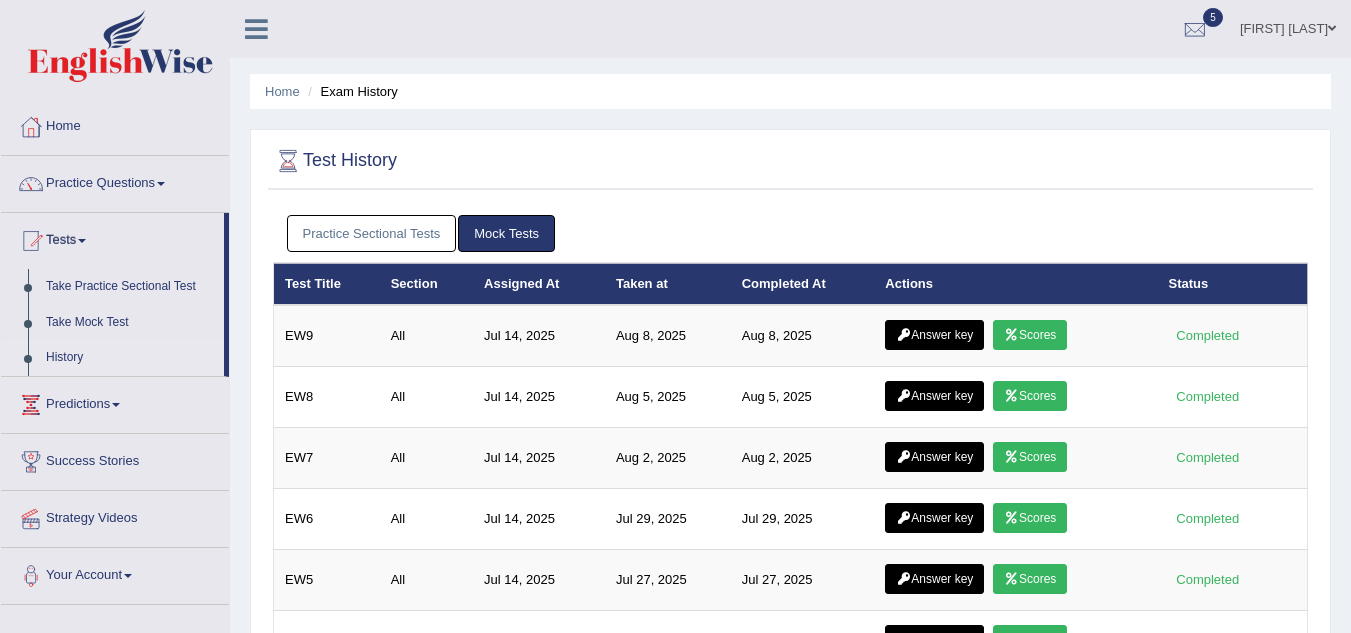 scroll, scrollTop: 0, scrollLeft: 0, axis: both 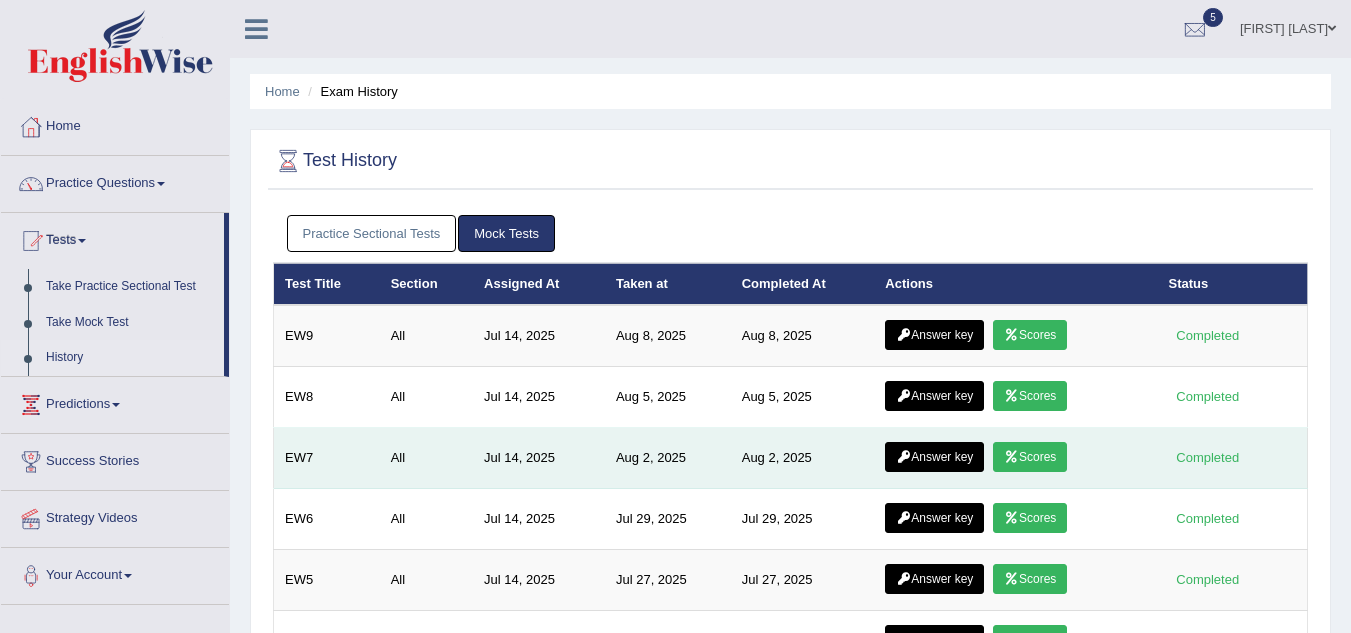 click on "Scores" at bounding box center (1030, 457) 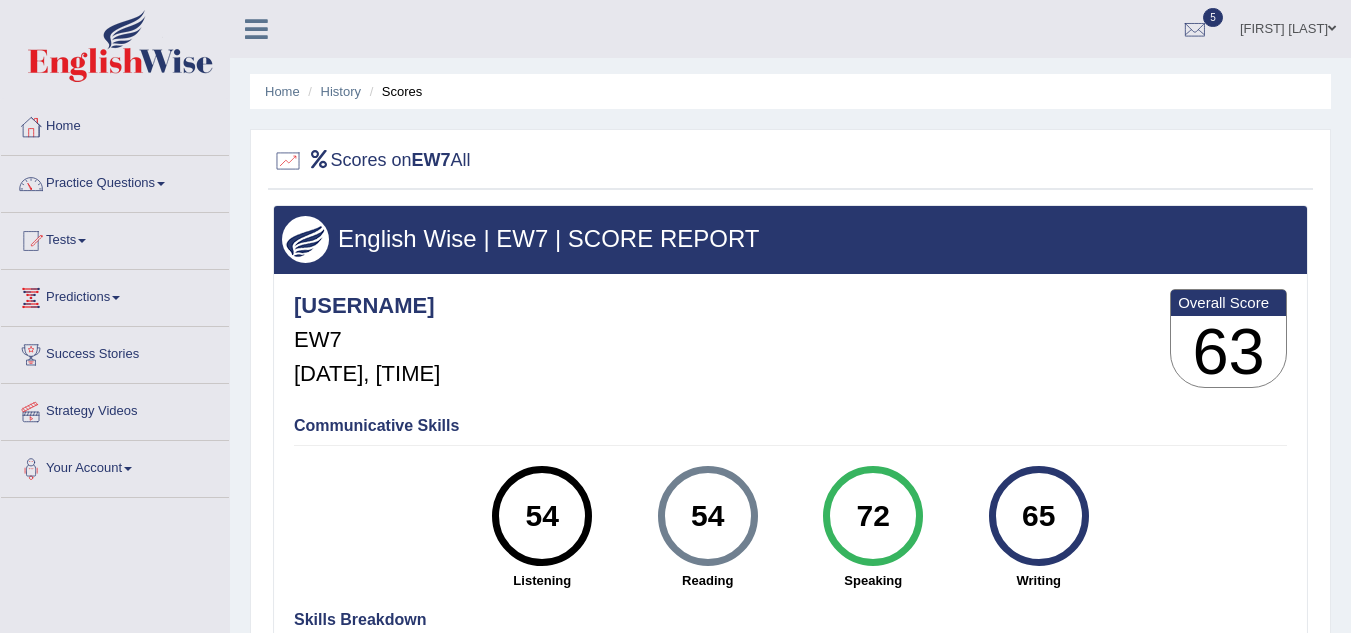 scroll, scrollTop: 0, scrollLeft: 0, axis: both 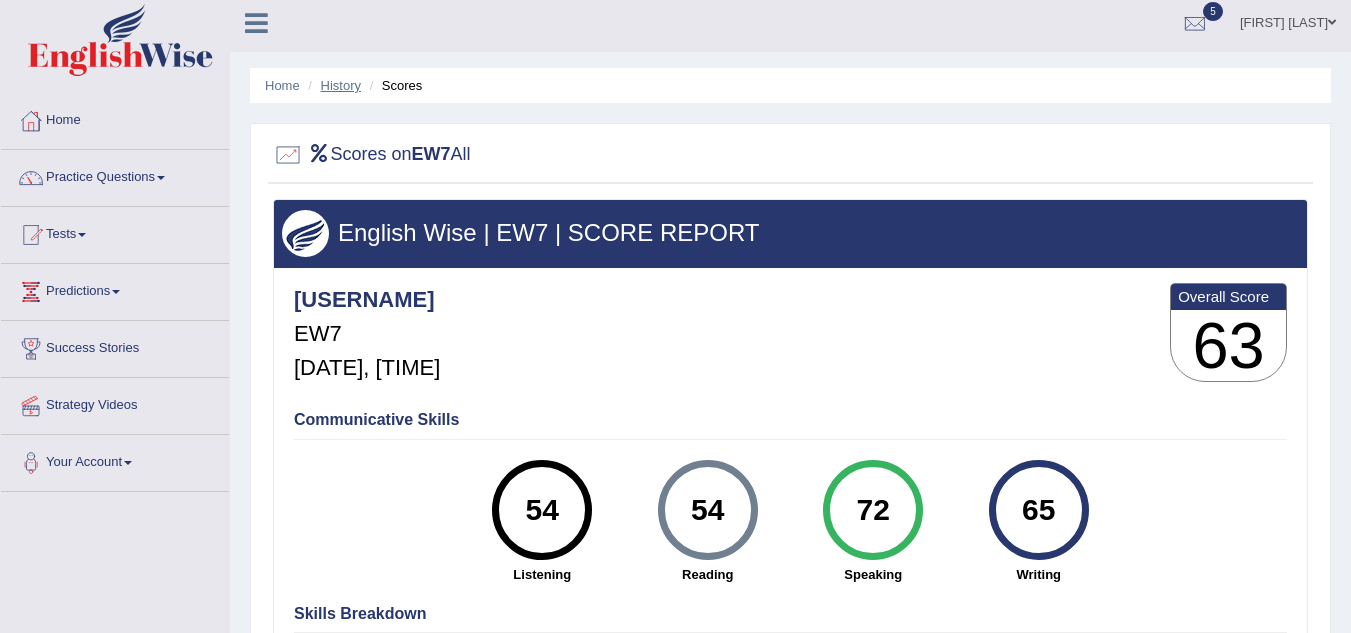 click on "History" at bounding box center [341, 85] 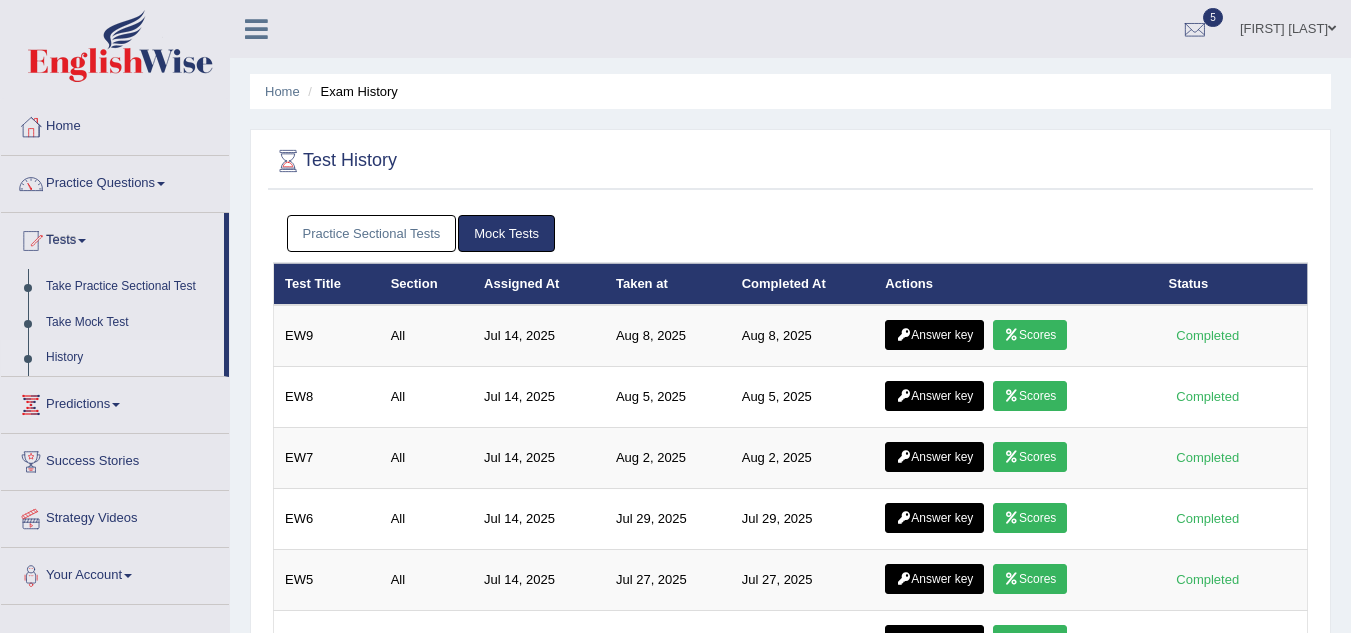 scroll, scrollTop: 0, scrollLeft: 0, axis: both 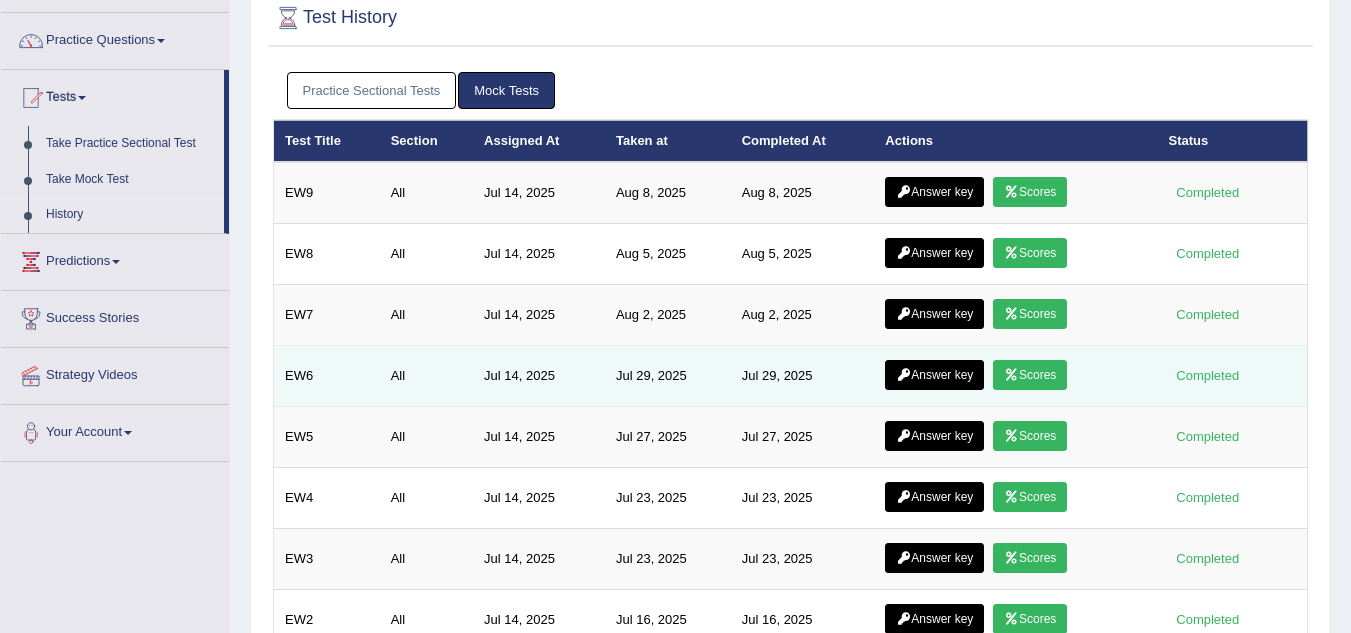 click on "Scores" at bounding box center [1030, 375] 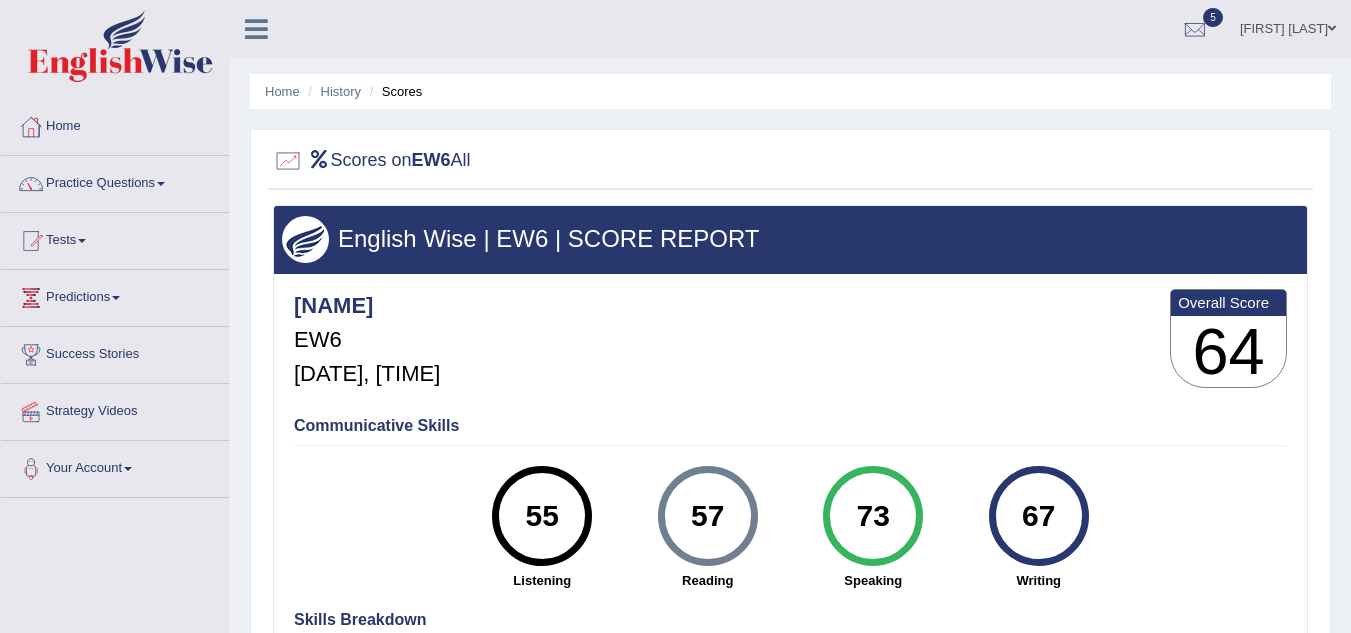 scroll, scrollTop: 0, scrollLeft: 0, axis: both 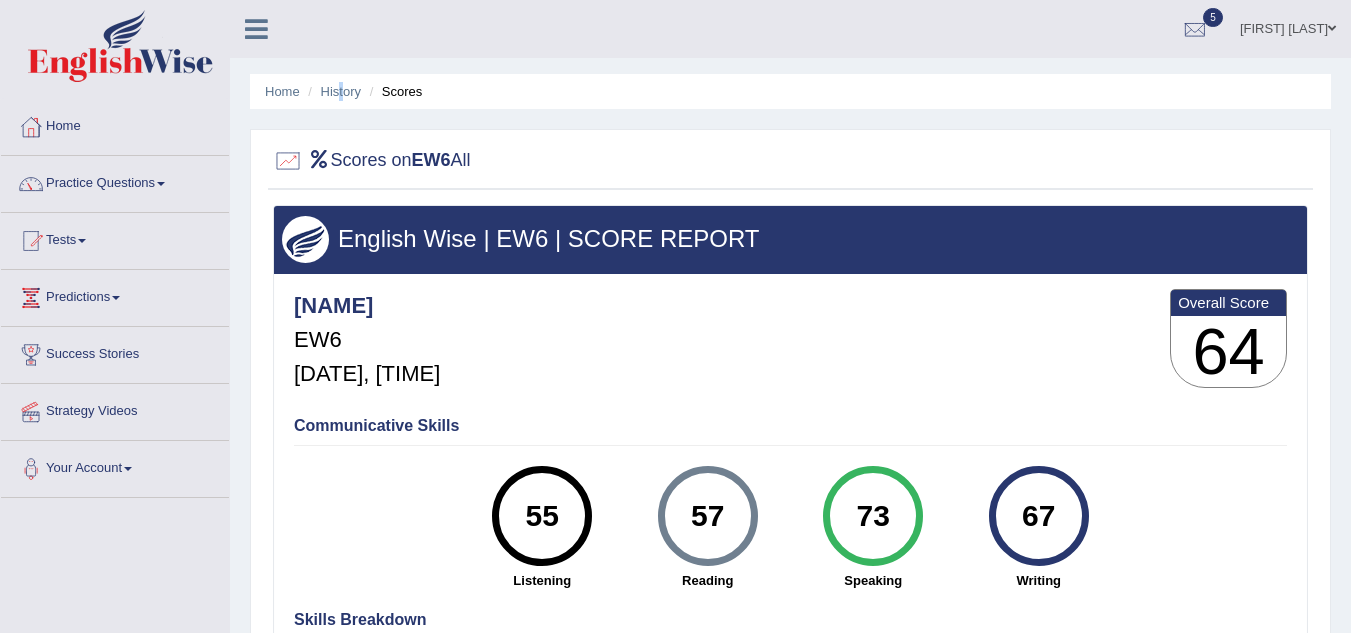 click on "History" at bounding box center (332, 91) 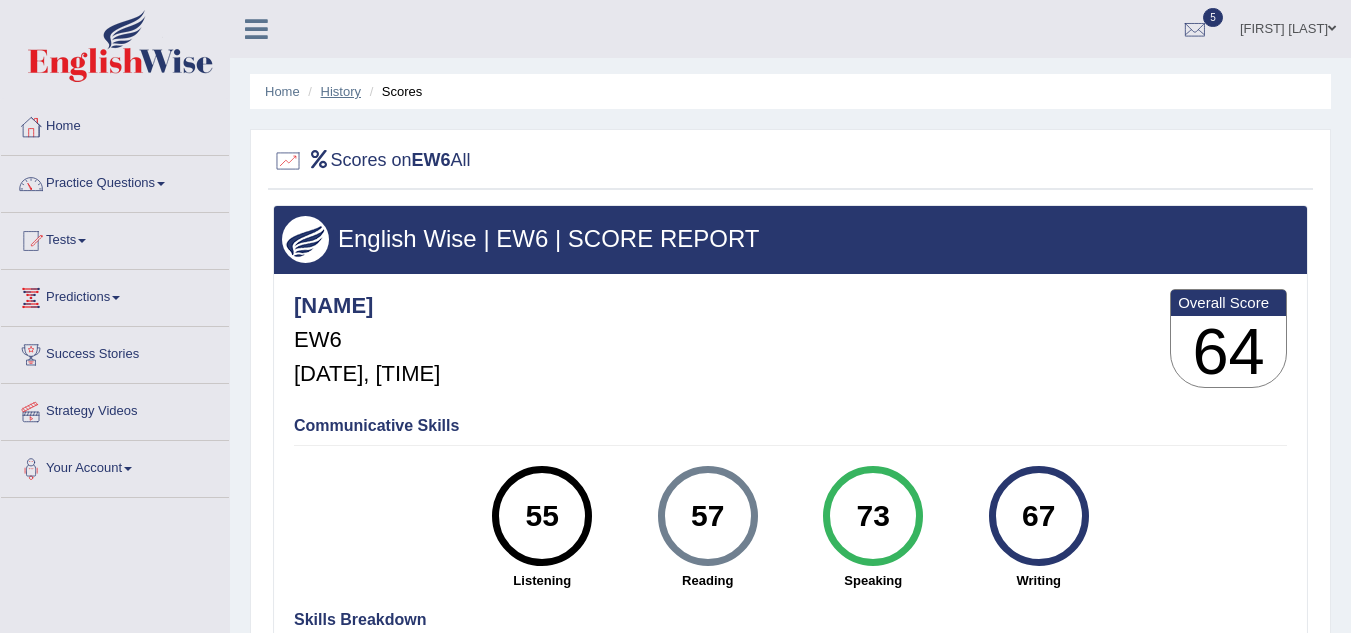 click on "History" at bounding box center [341, 91] 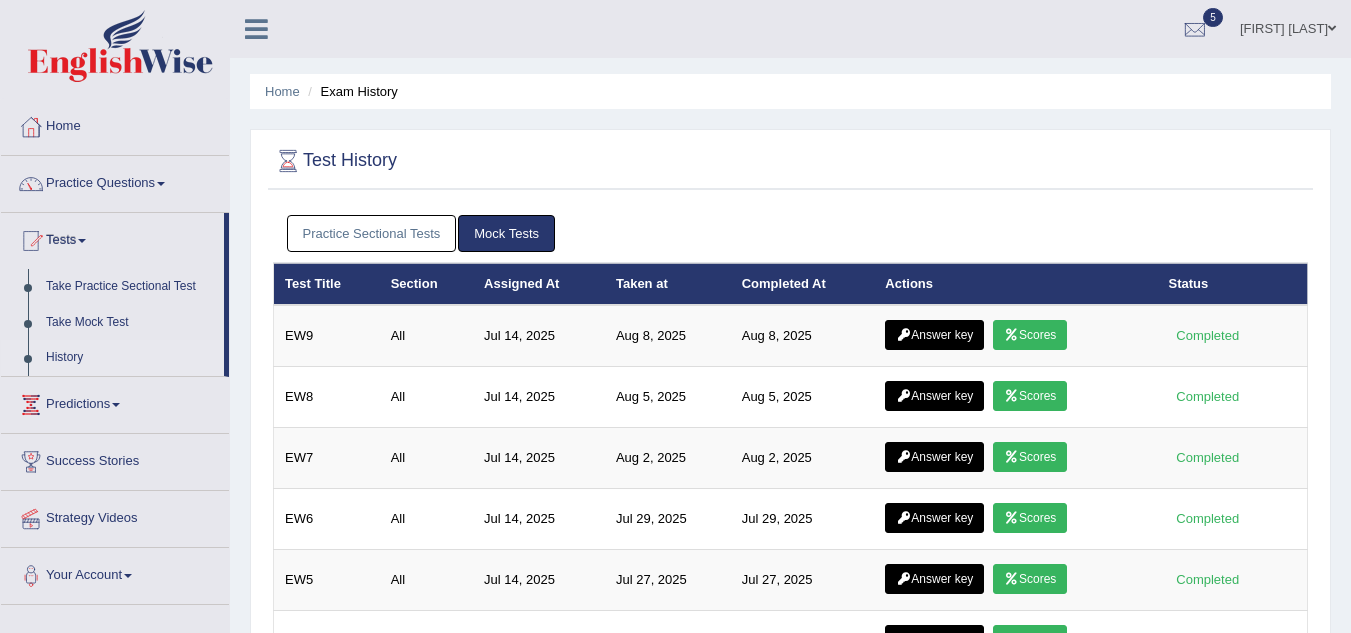 scroll, scrollTop: 0, scrollLeft: 0, axis: both 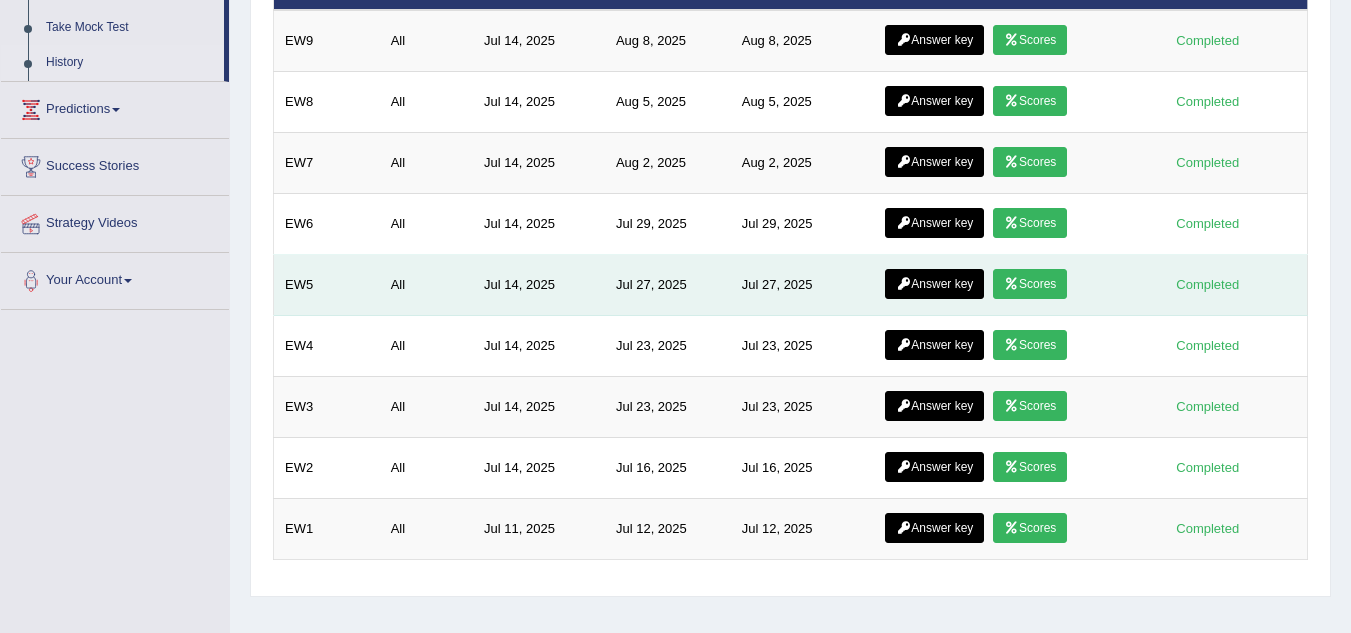 click at bounding box center [1011, 284] 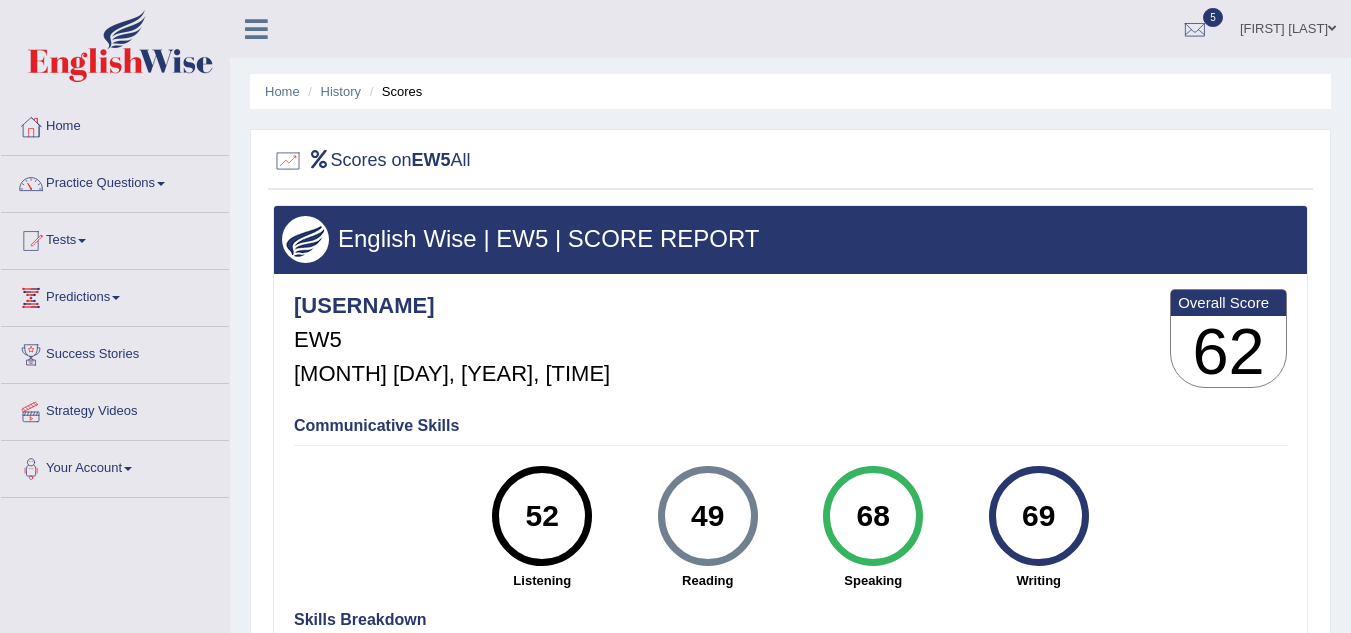 scroll, scrollTop: 0, scrollLeft: 0, axis: both 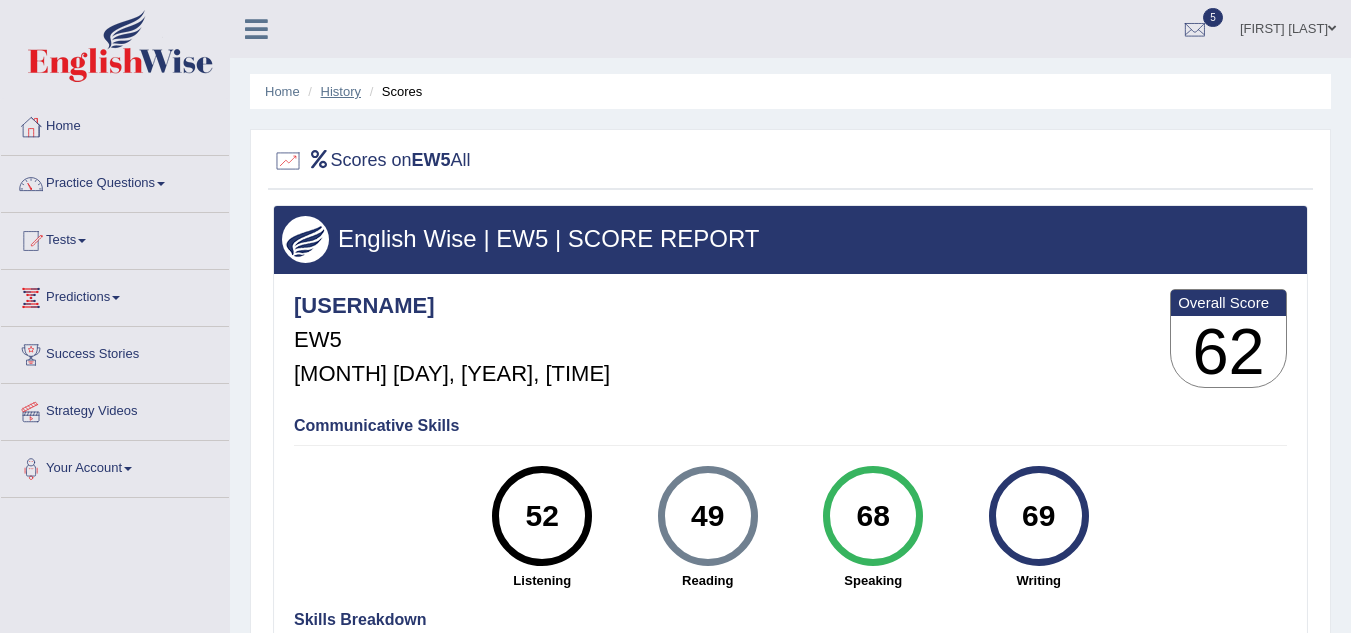 click on "History" at bounding box center (341, 91) 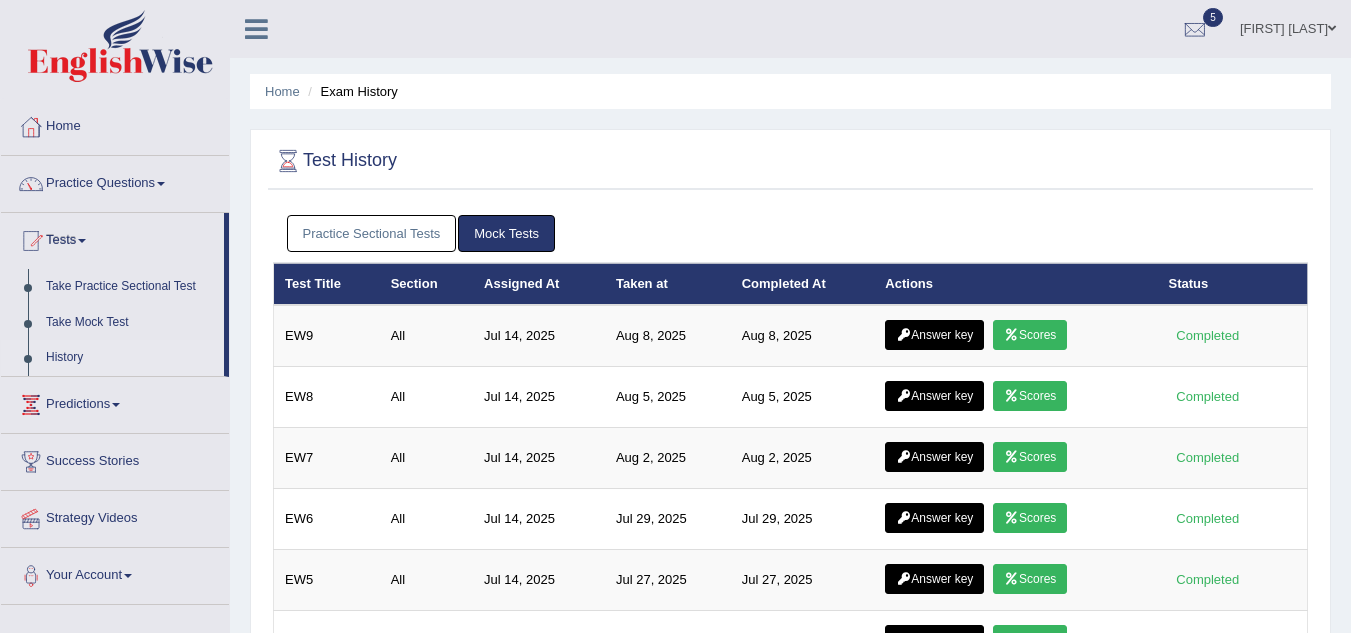scroll, scrollTop: 181, scrollLeft: 0, axis: vertical 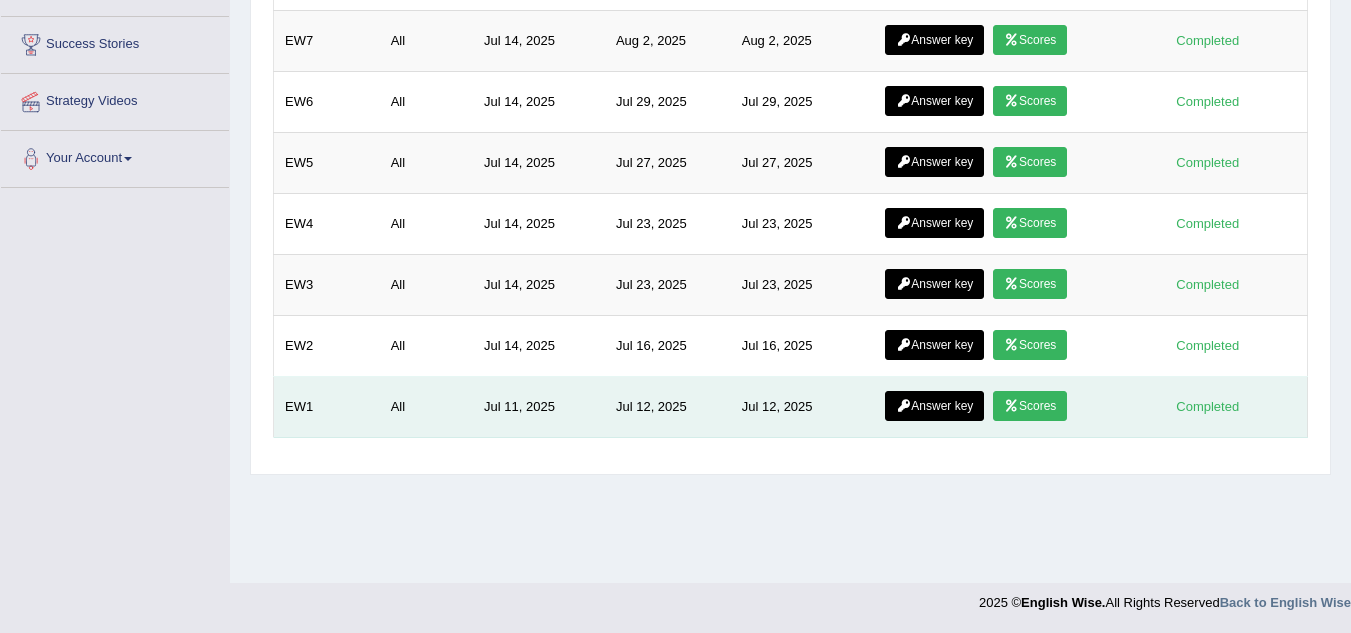 click at bounding box center [1011, 406] 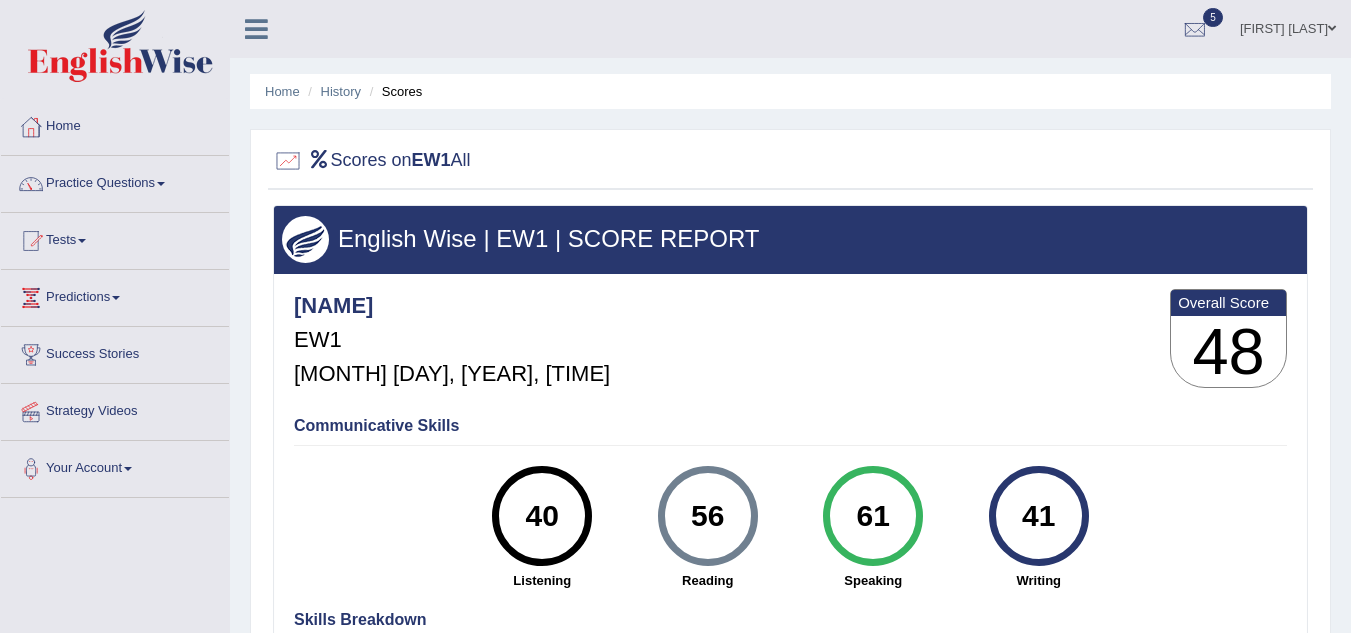scroll, scrollTop: 0, scrollLeft: 0, axis: both 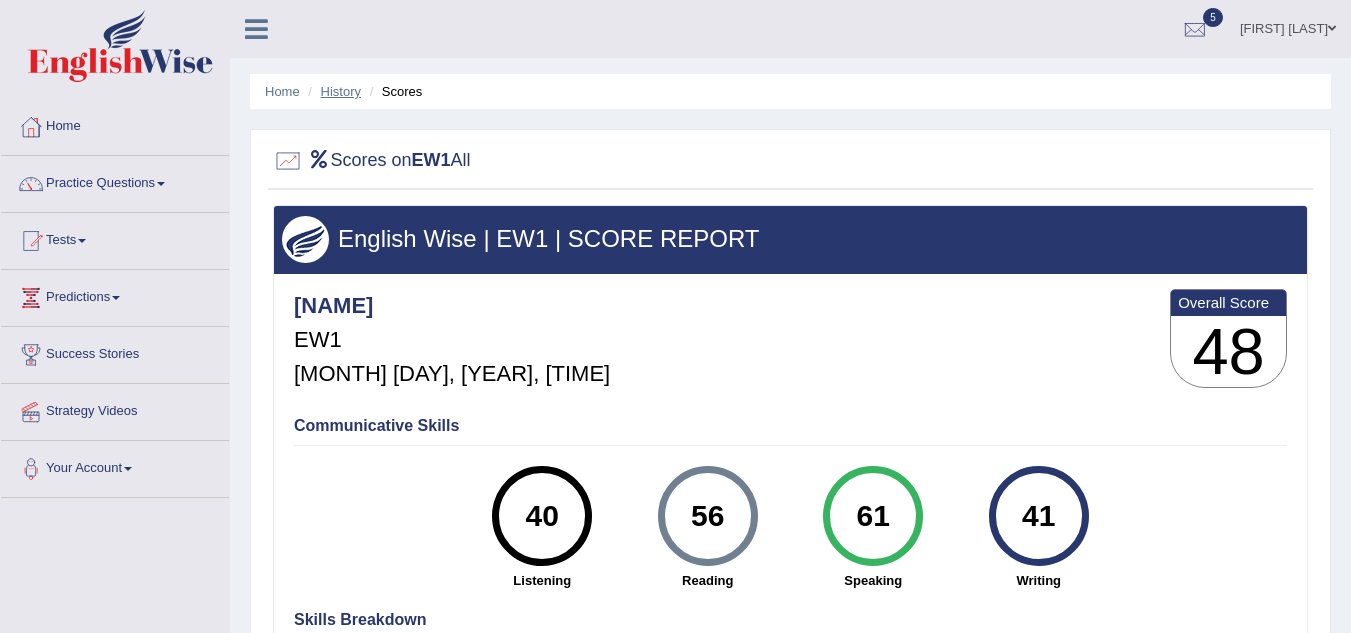 click on "History" at bounding box center [341, 91] 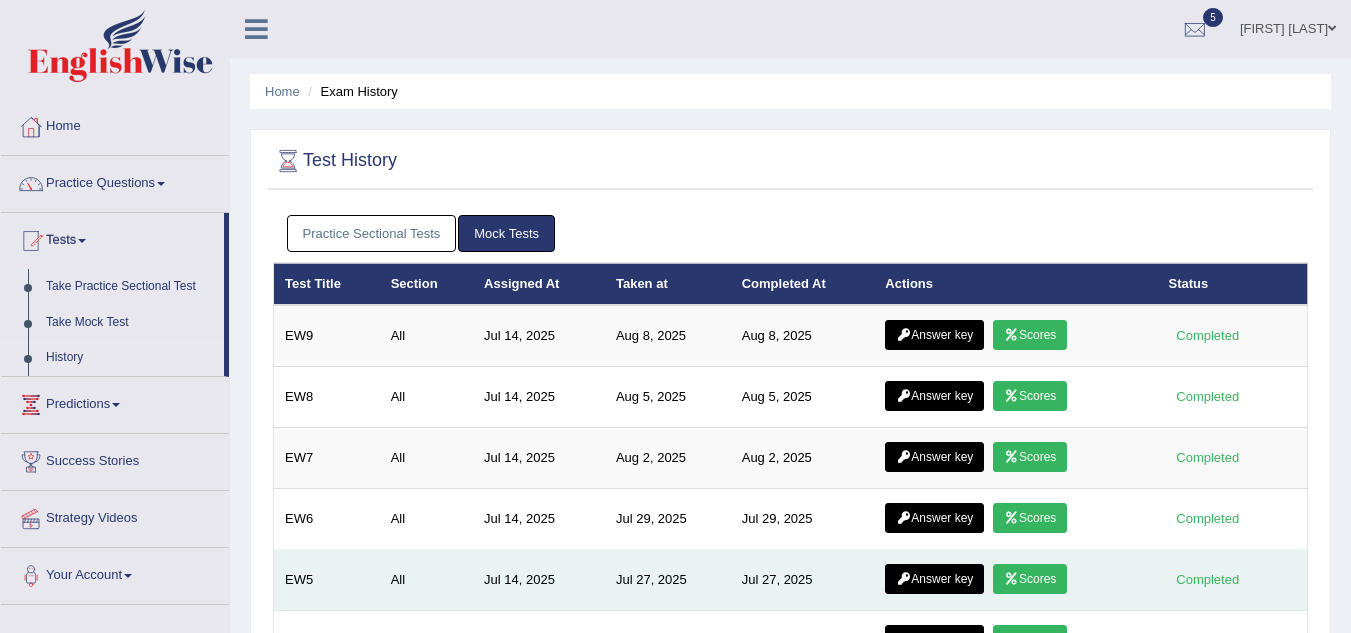 scroll, scrollTop: 0, scrollLeft: 0, axis: both 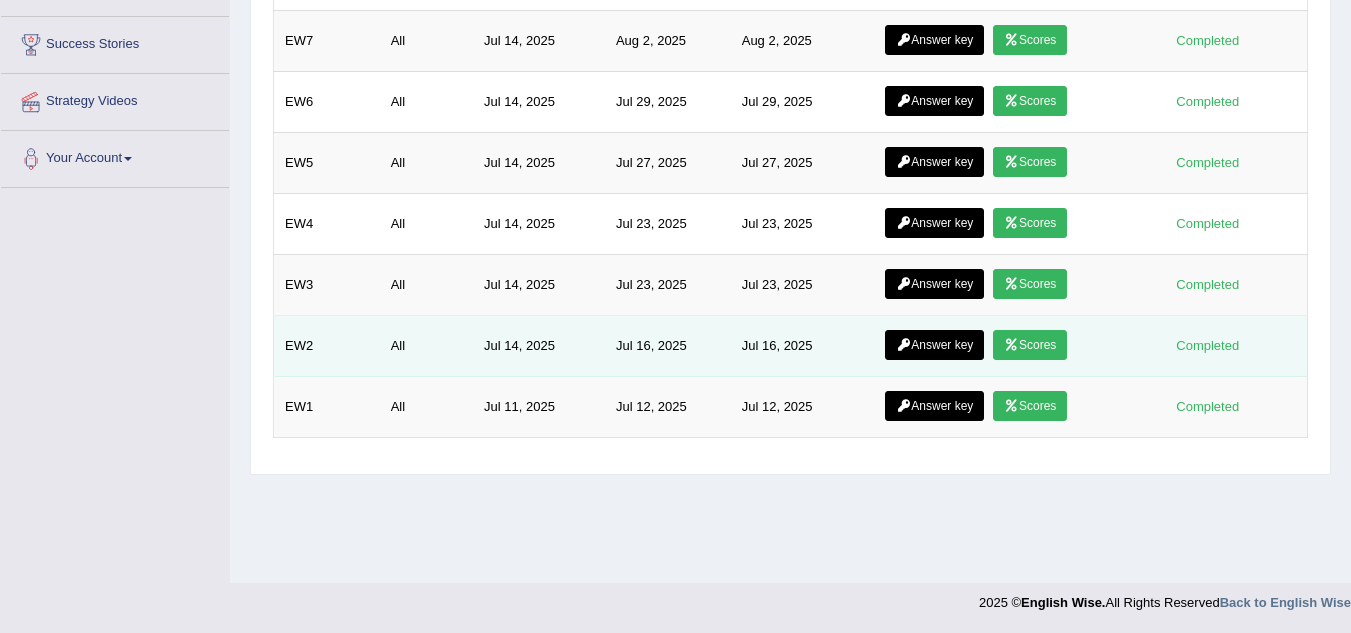 click on "Scores" at bounding box center (1030, 345) 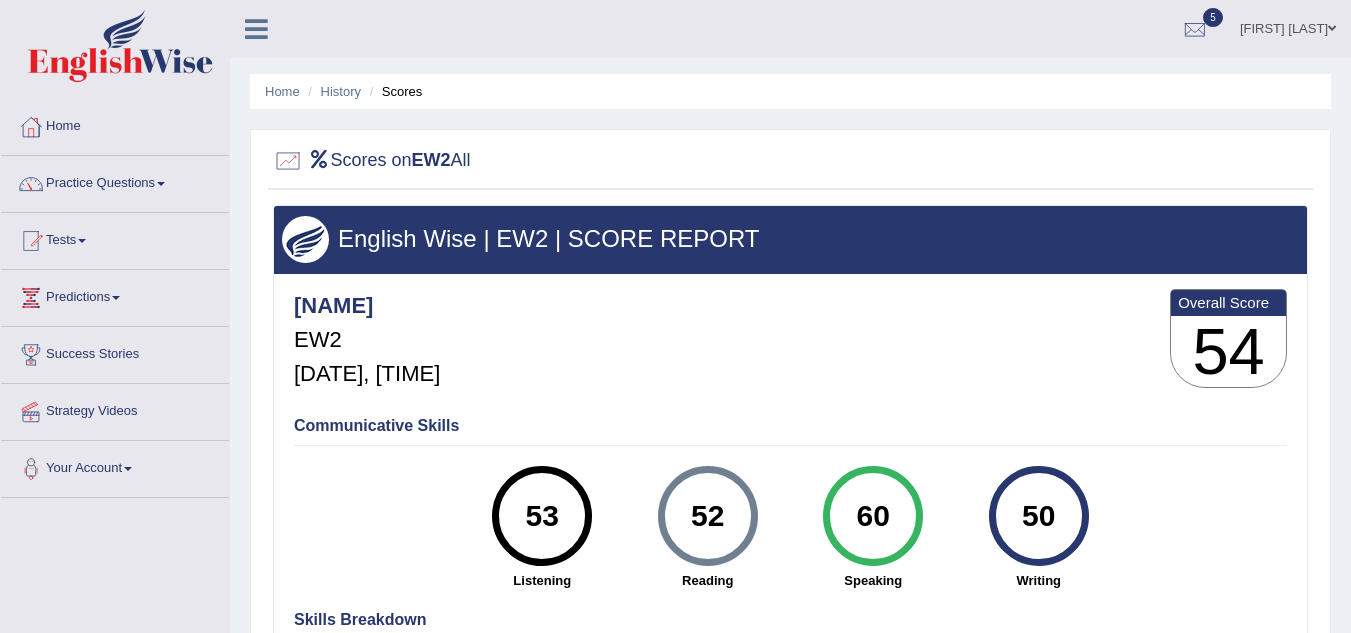 scroll, scrollTop: 0, scrollLeft: 0, axis: both 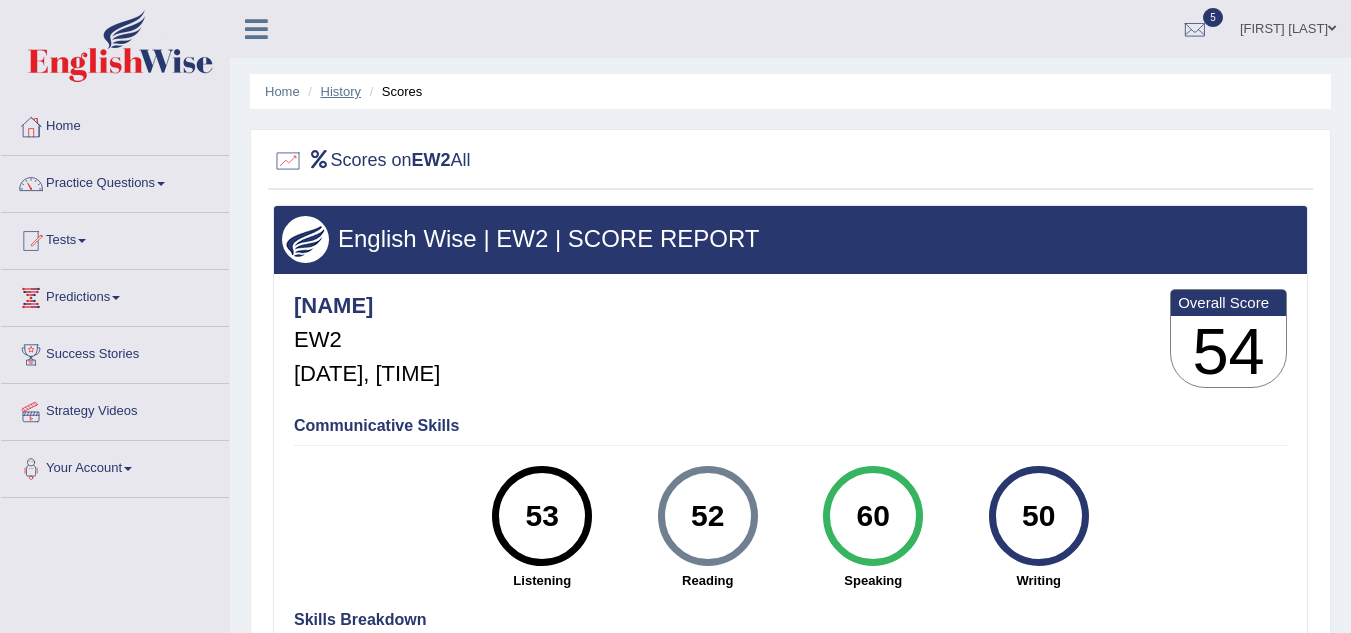 click on "History" at bounding box center [341, 91] 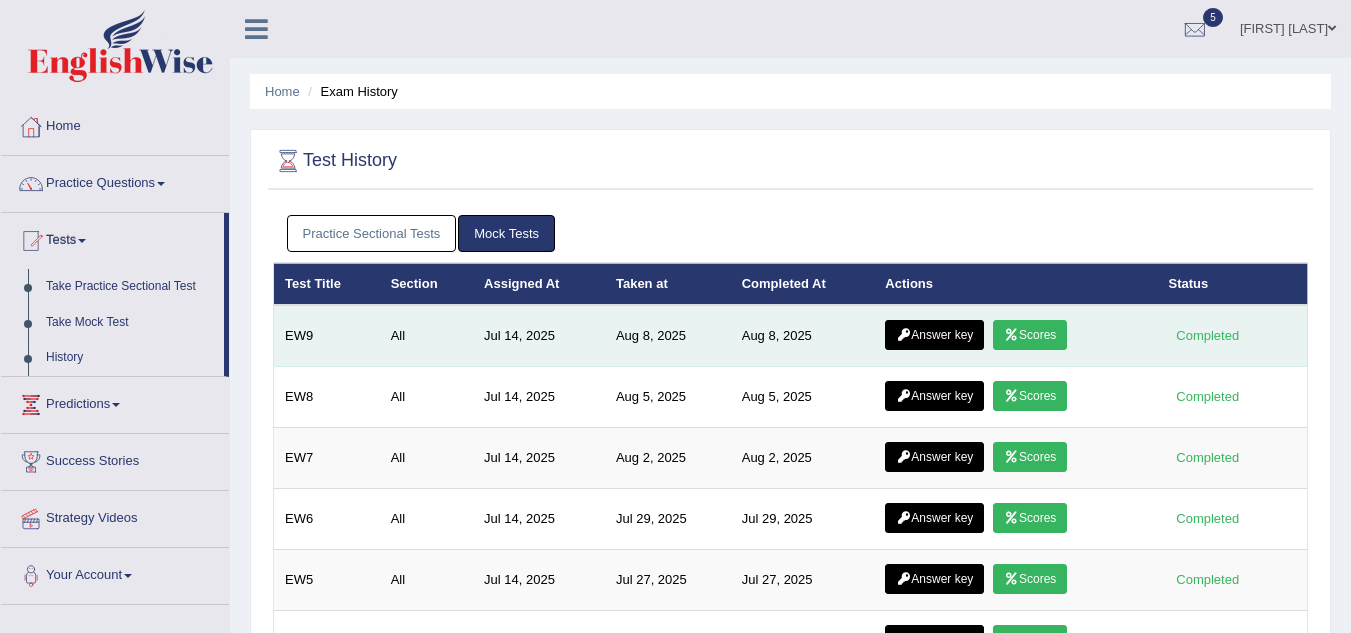 scroll, scrollTop: 0, scrollLeft: 0, axis: both 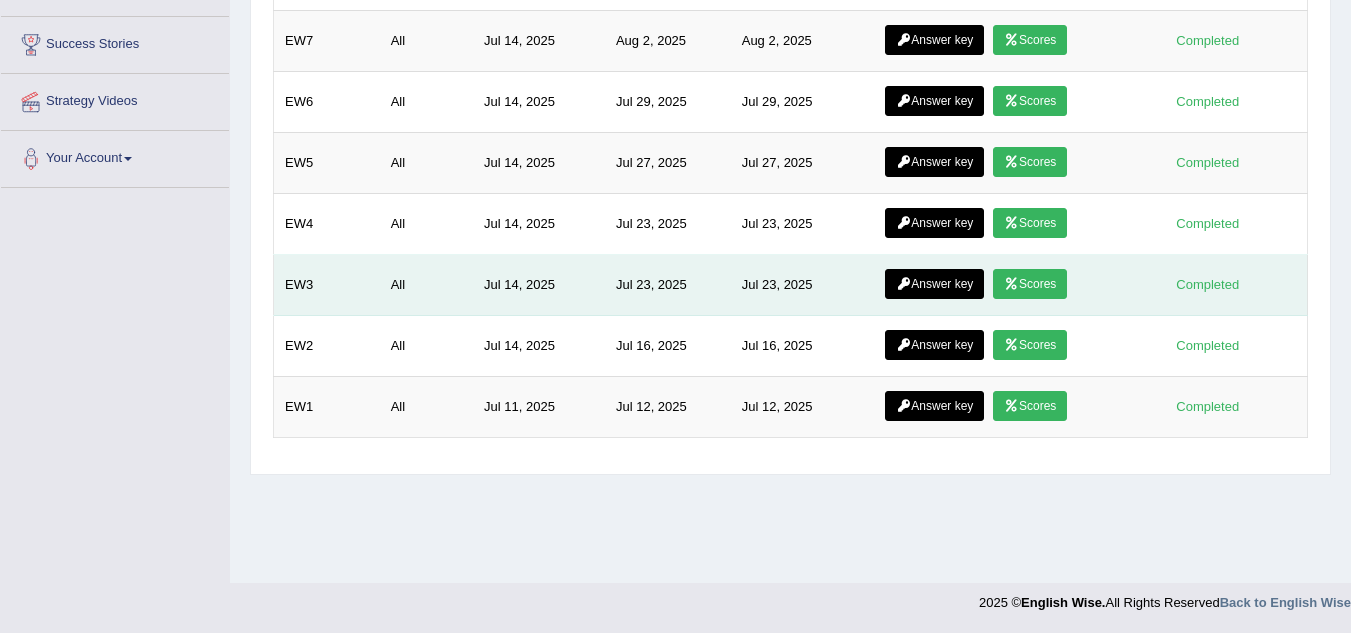 click on "Scores" at bounding box center [1030, 284] 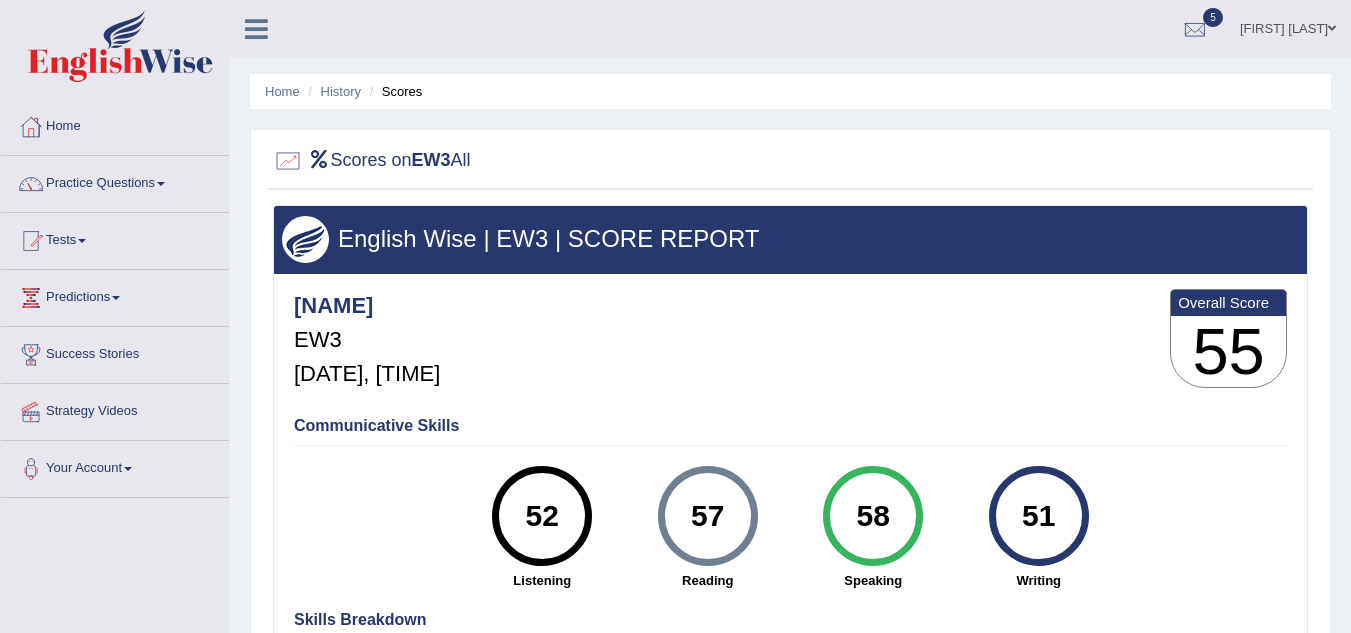 scroll, scrollTop: 0, scrollLeft: 0, axis: both 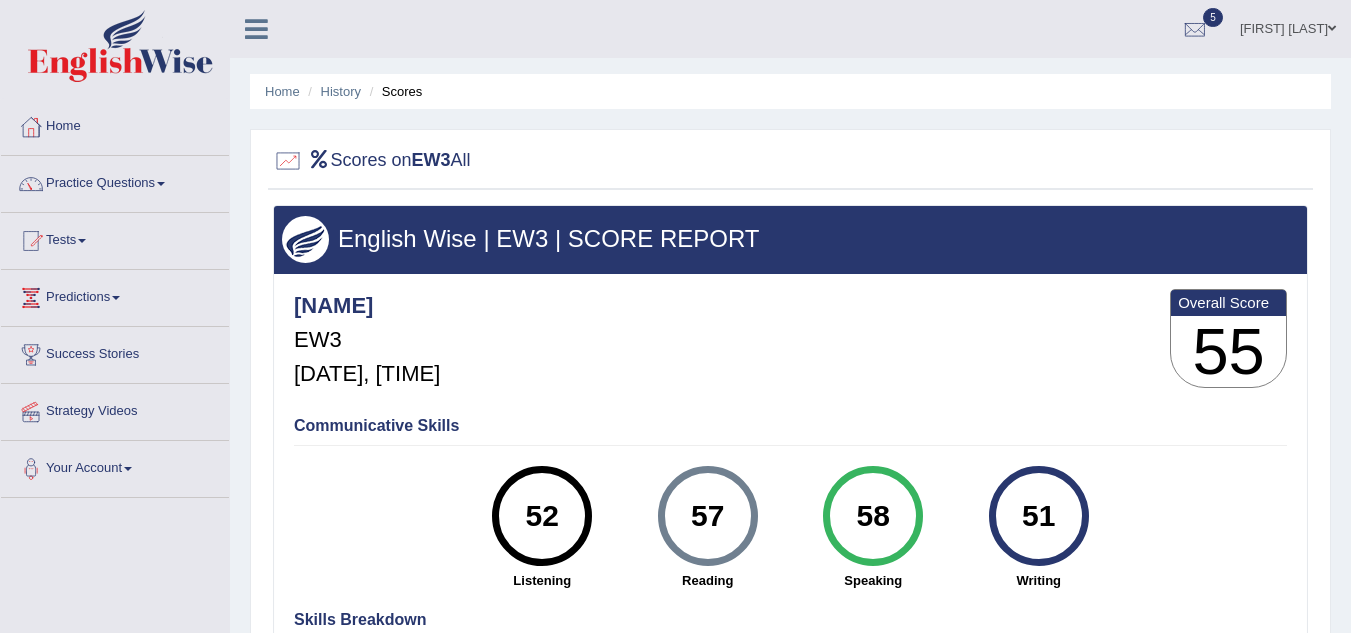 click on "Home
History
Scores" at bounding box center (790, 91) 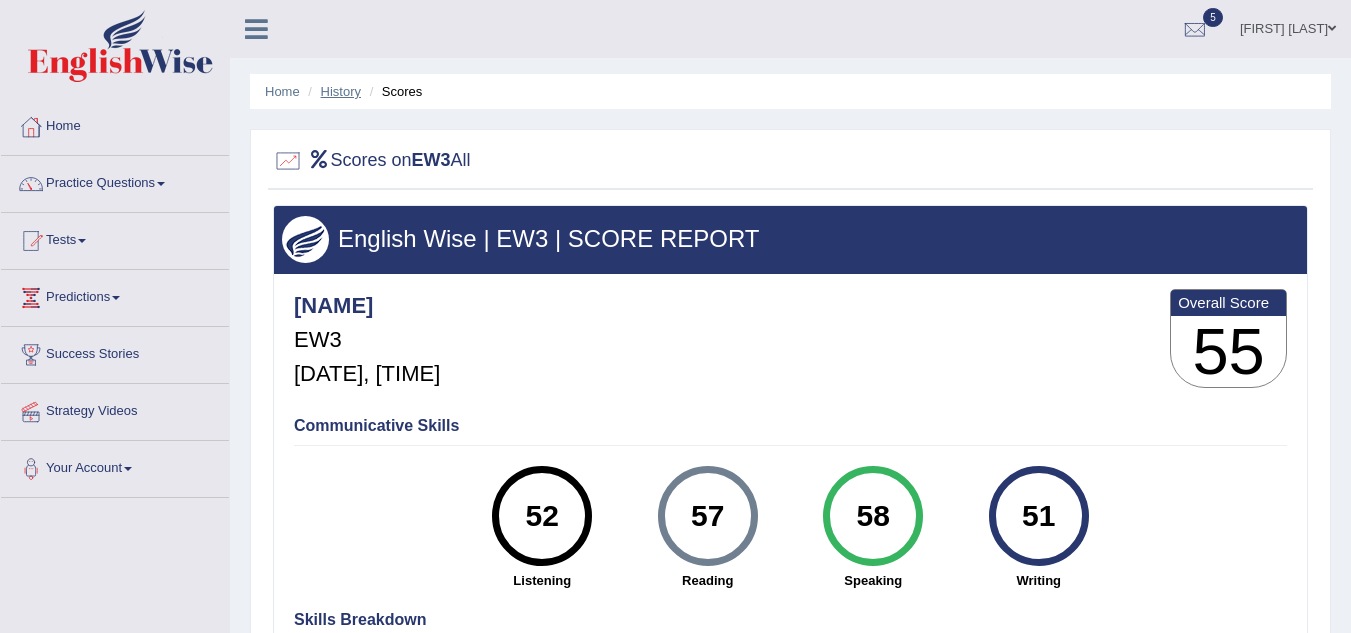 click on "History" at bounding box center [341, 91] 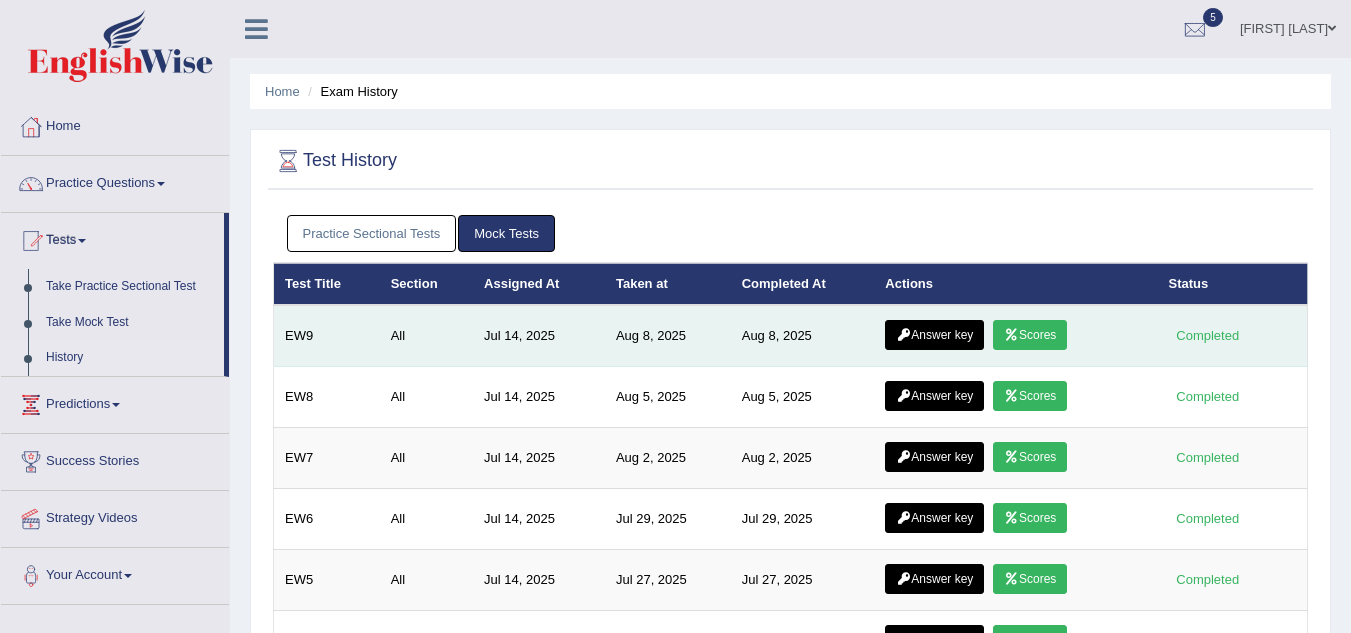 scroll, scrollTop: 0, scrollLeft: 0, axis: both 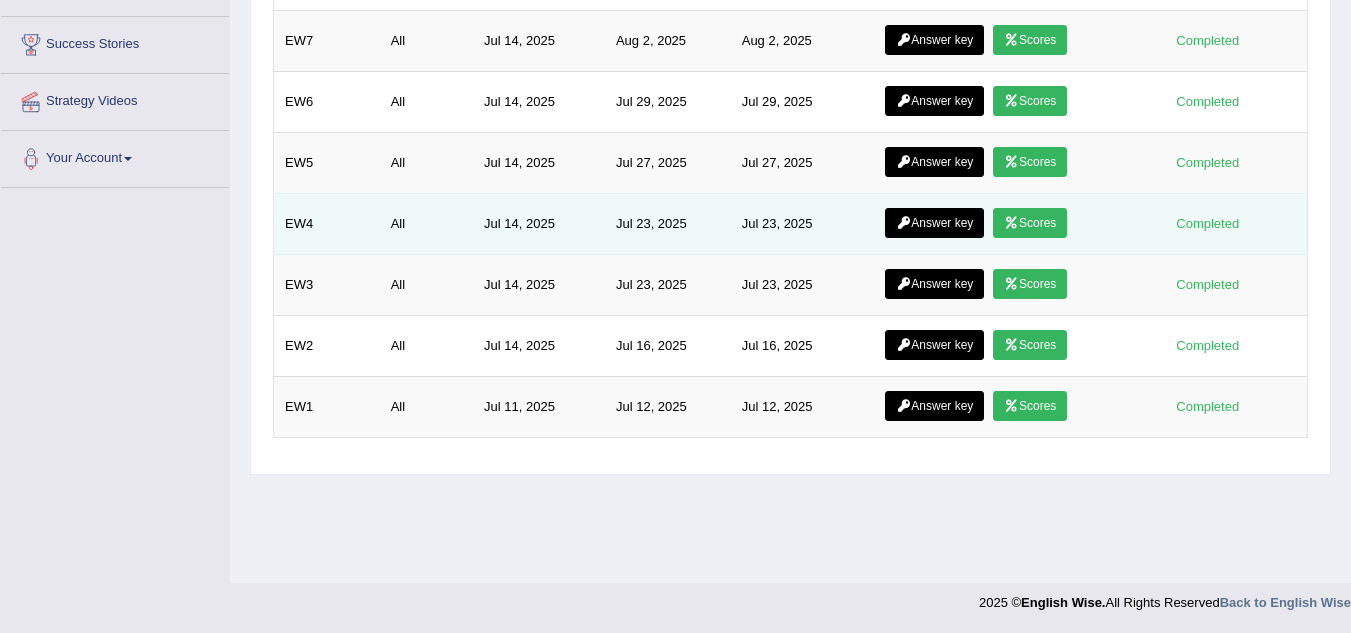 click on "Scores" at bounding box center (1030, 223) 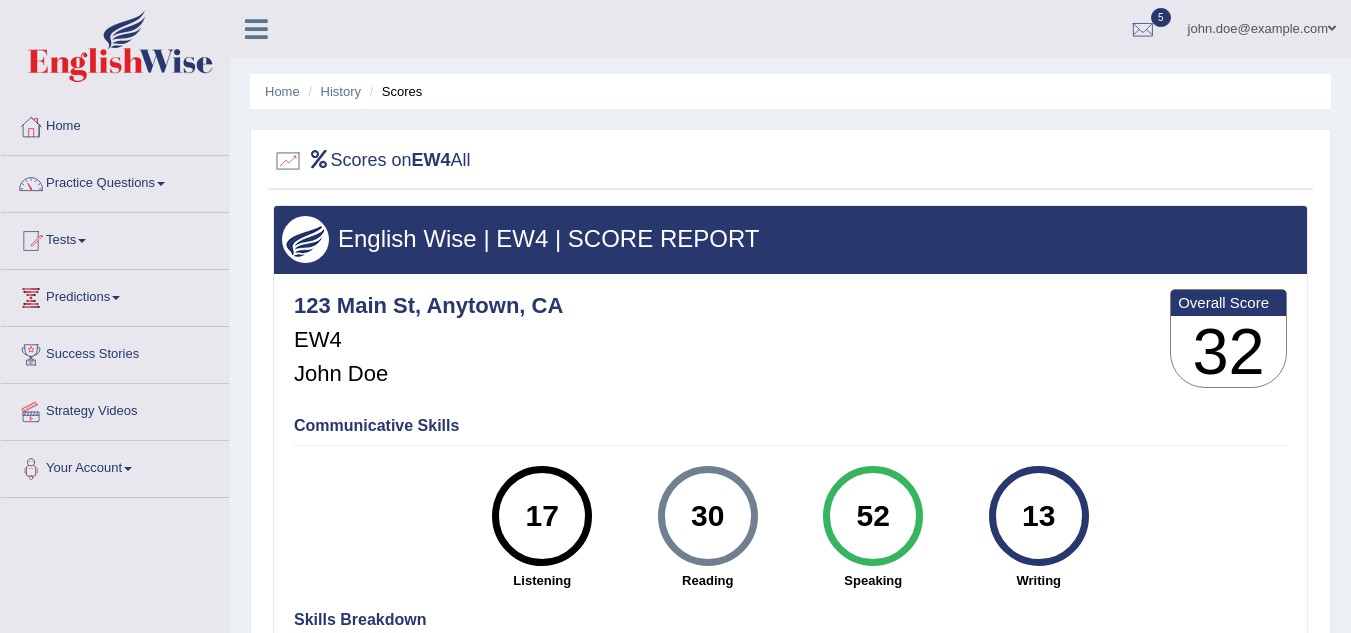 scroll, scrollTop: 0, scrollLeft: 0, axis: both 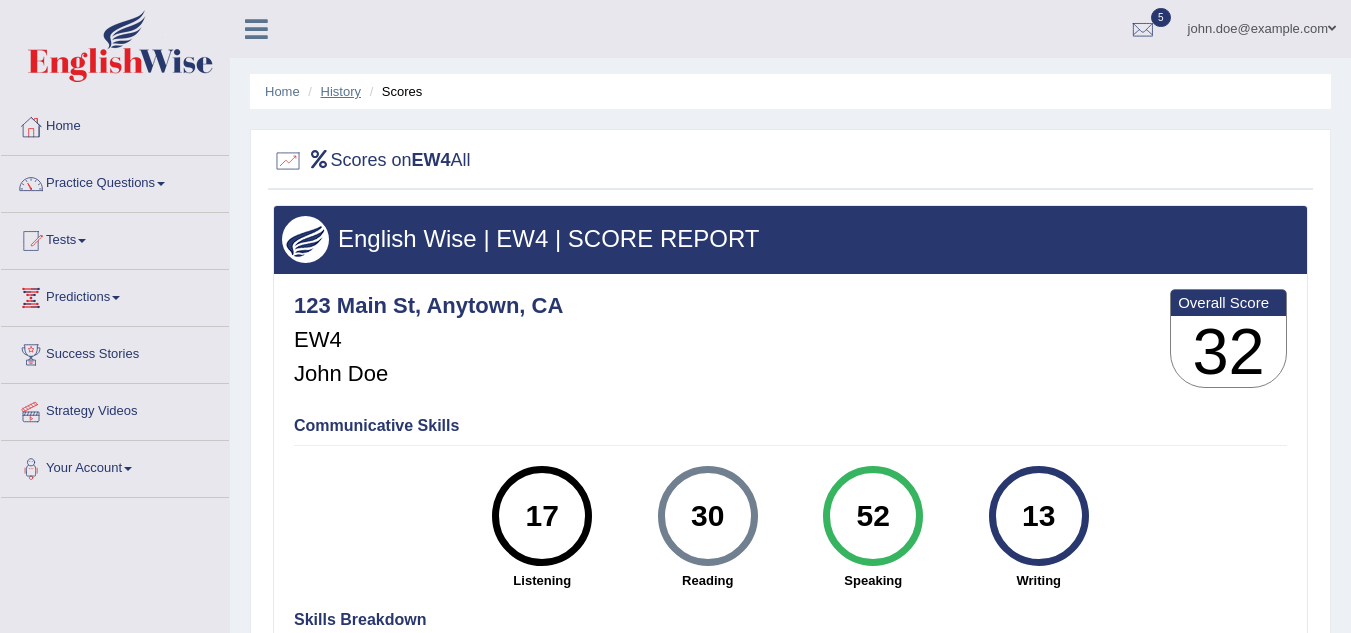 click on "History" at bounding box center [341, 91] 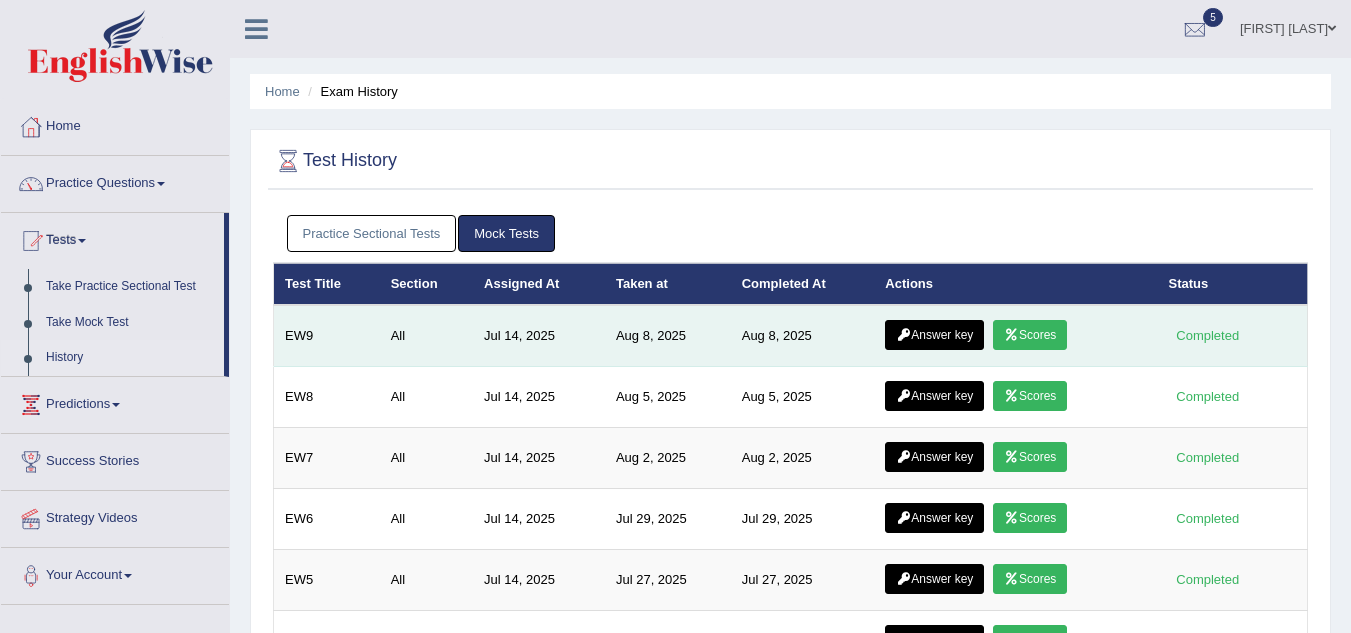 scroll, scrollTop: 0, scrollLeft: 0, axis: both 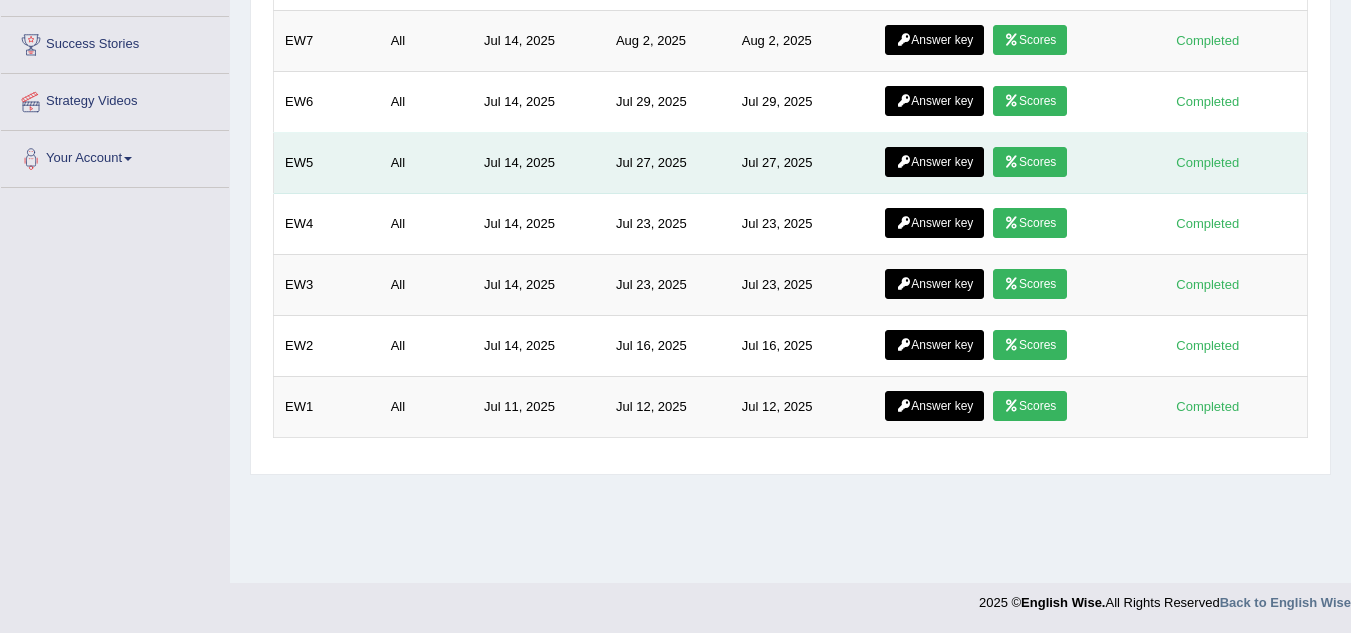 click on "Scores" at bounding box center (1030, 162) 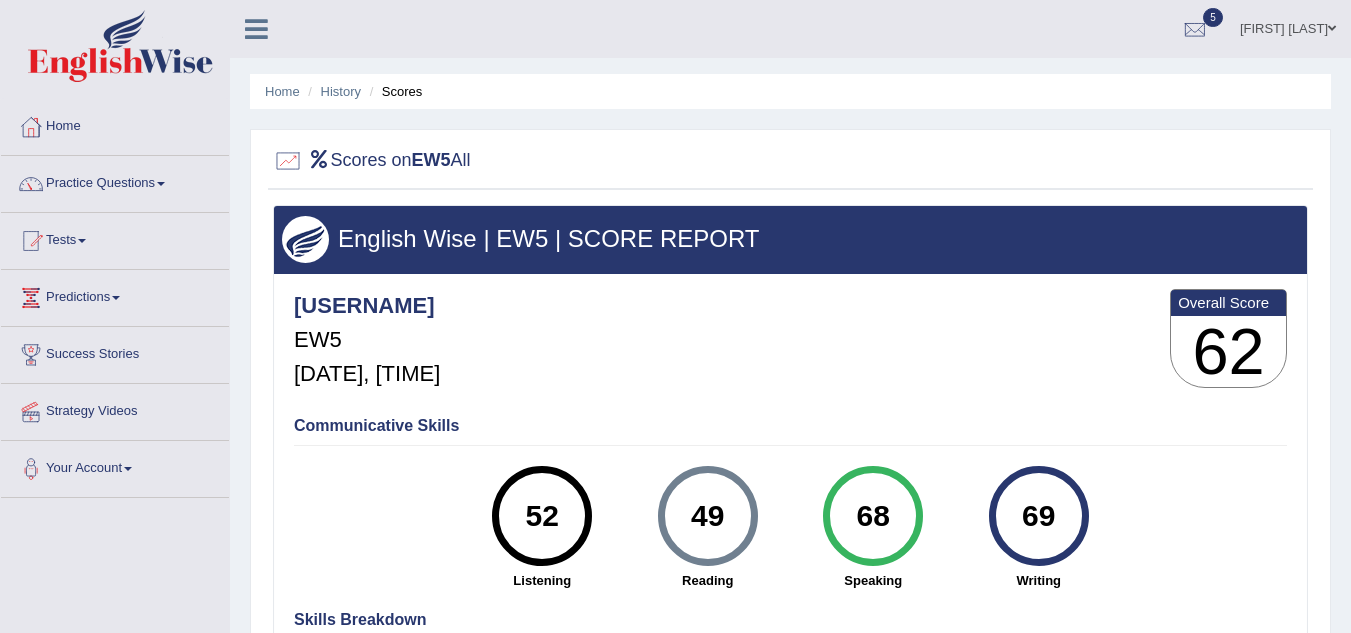 scroll, scrollTop: 0, scrollLeft: 0, axis: both 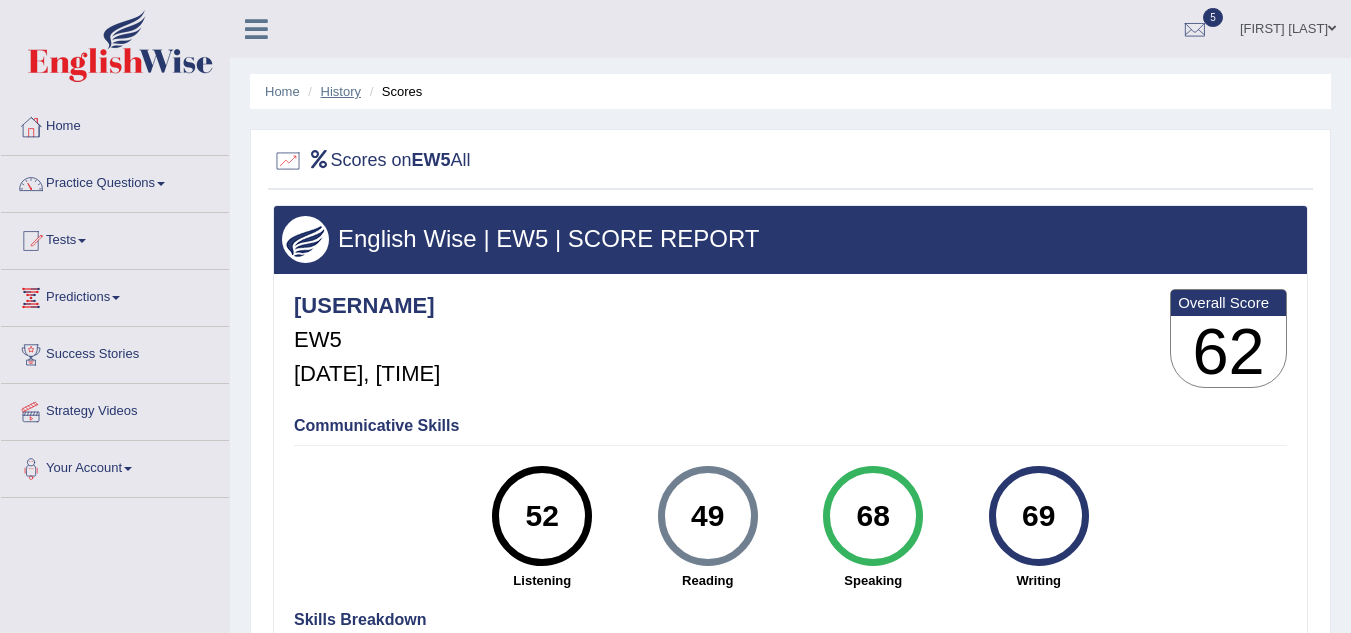 click on "History" at bounding box center [341, 91] 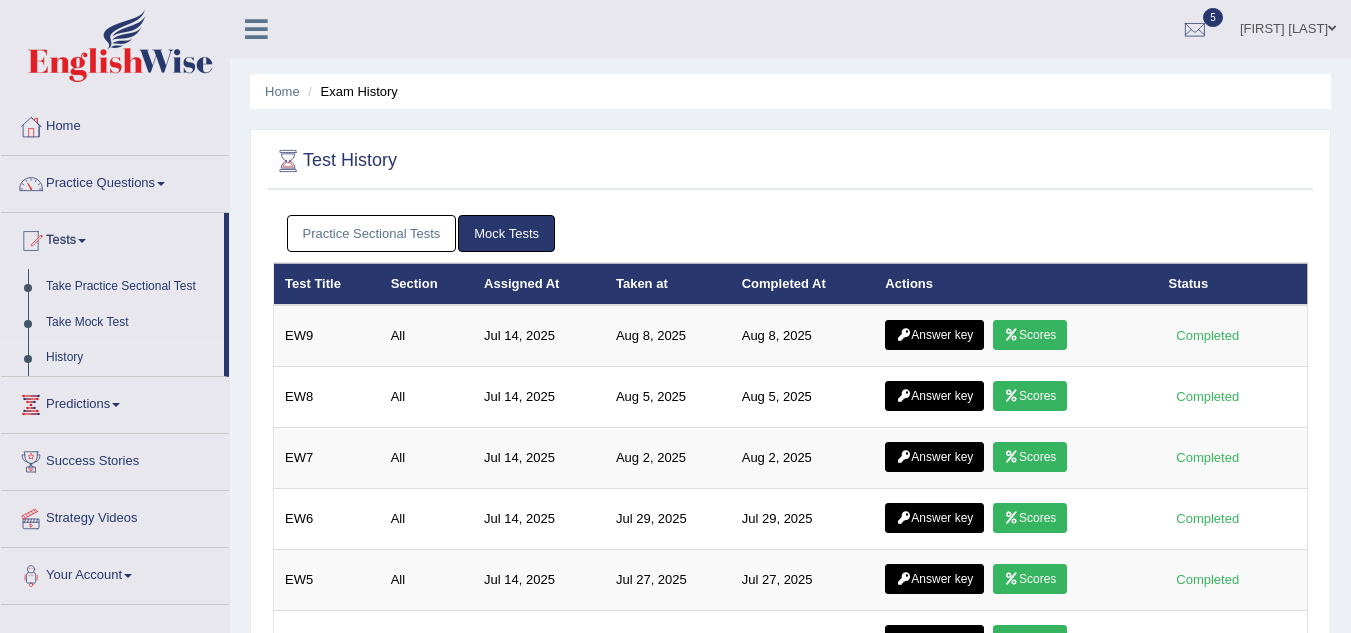 scroll, scrollTop: 0, scrollLeft: 0, axis: both 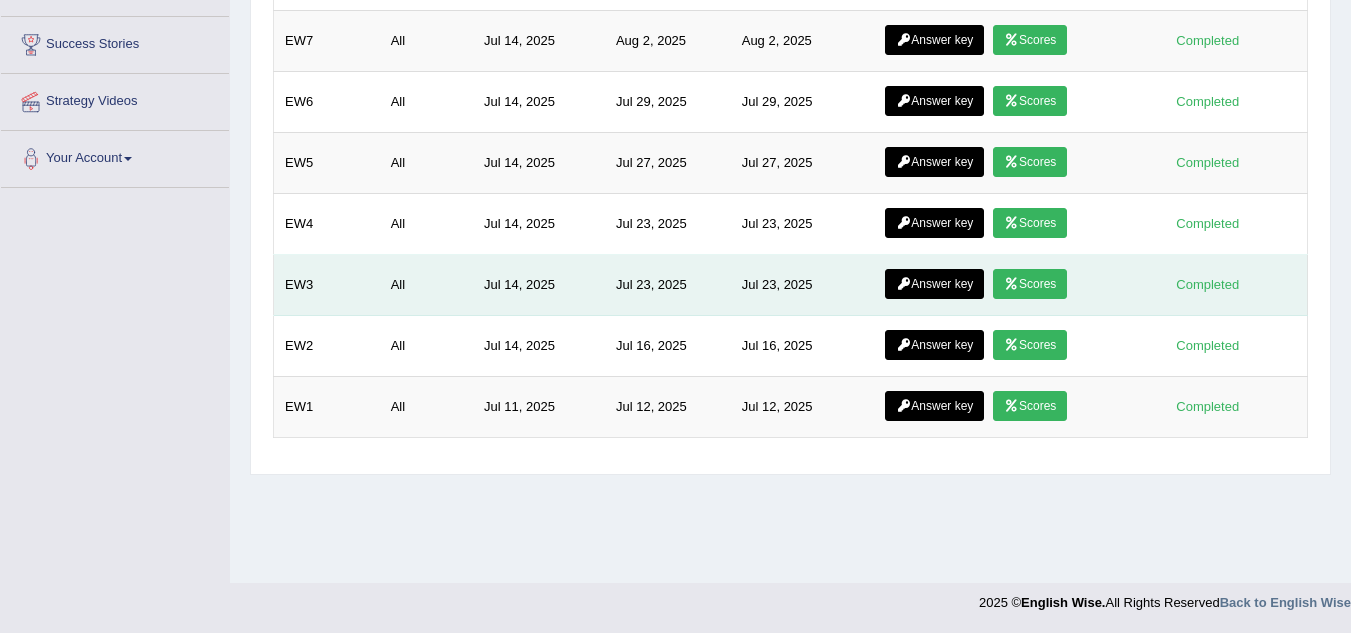 click on "Scores" at bounding box center (1030, 284) 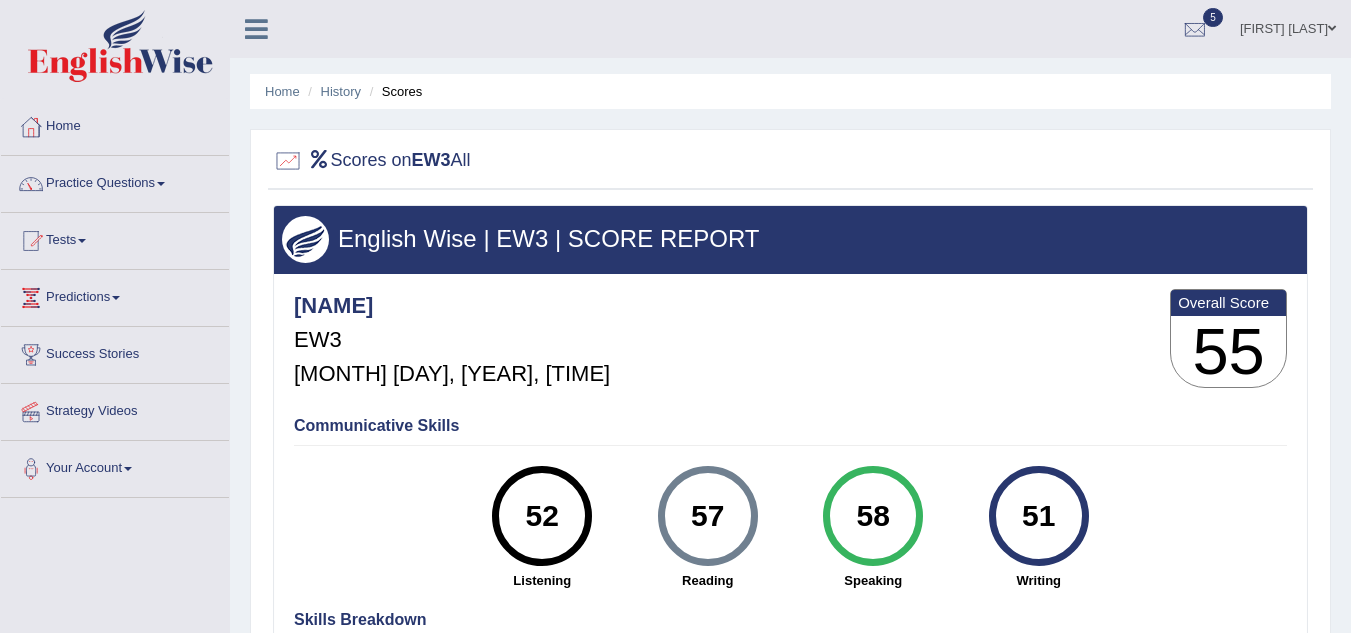 scroll, scrollTop: 0, scrollLeft: 0, axis: both 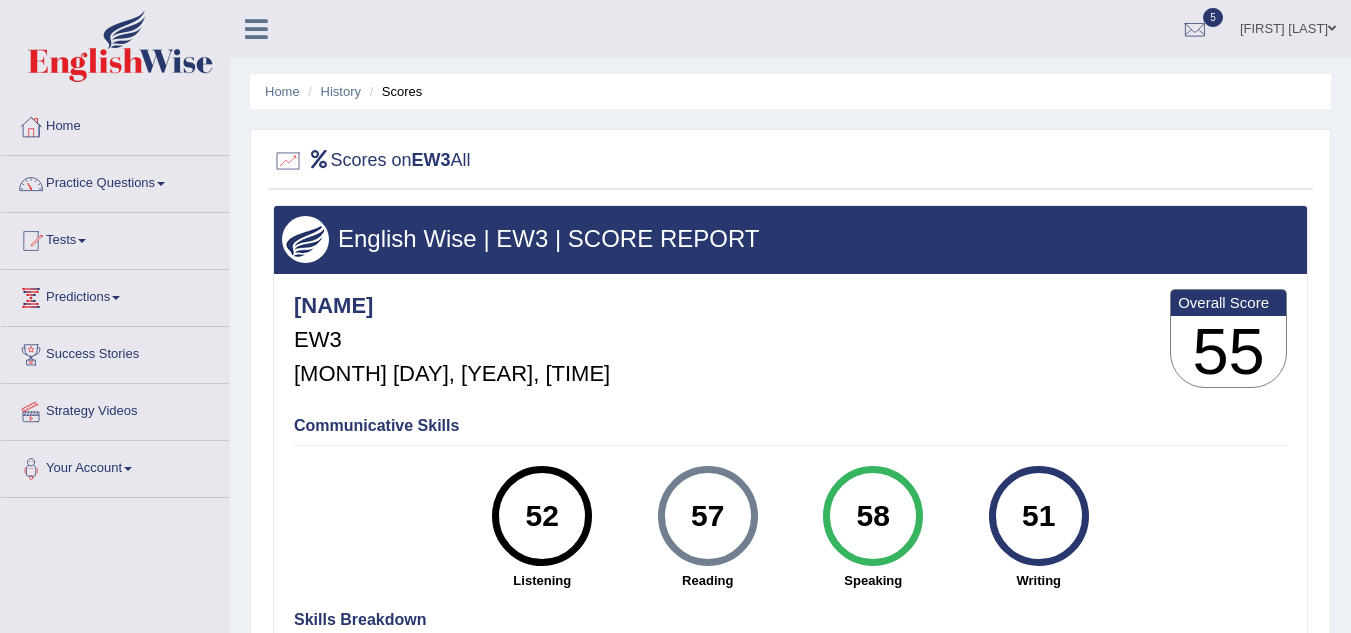 click on "Home
History
Scores" at bounding box center (790, 91) 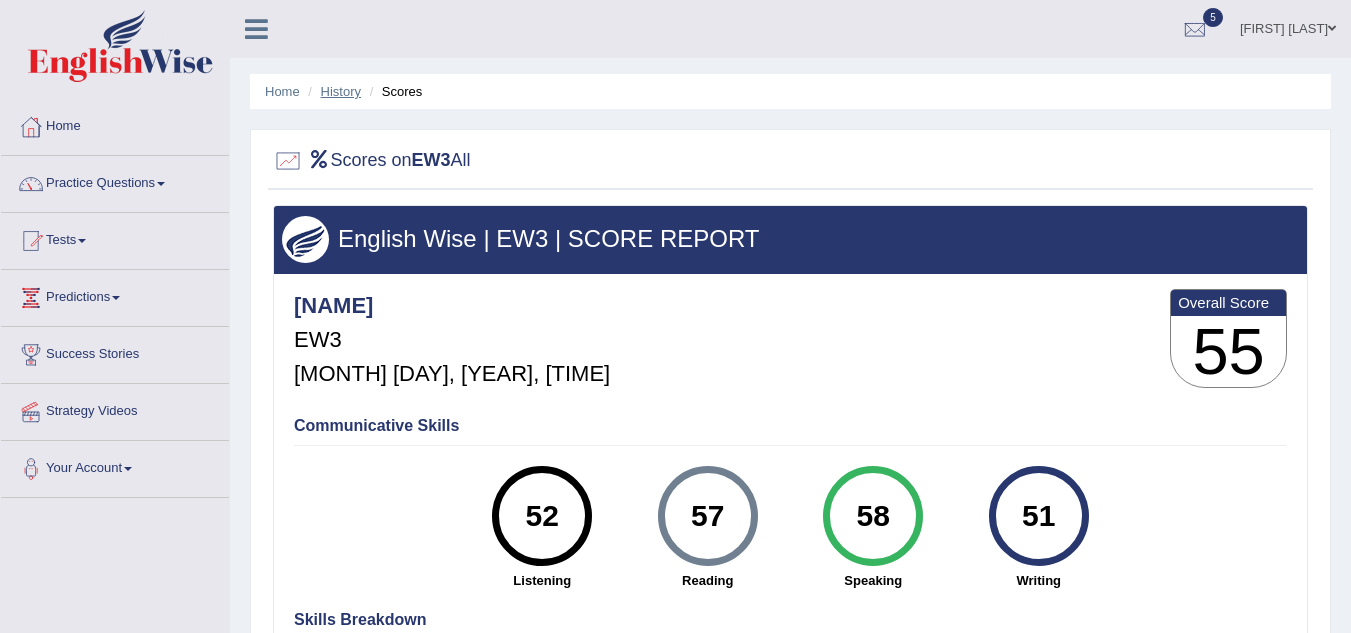 click on "History" at bounding box center (341, 91) 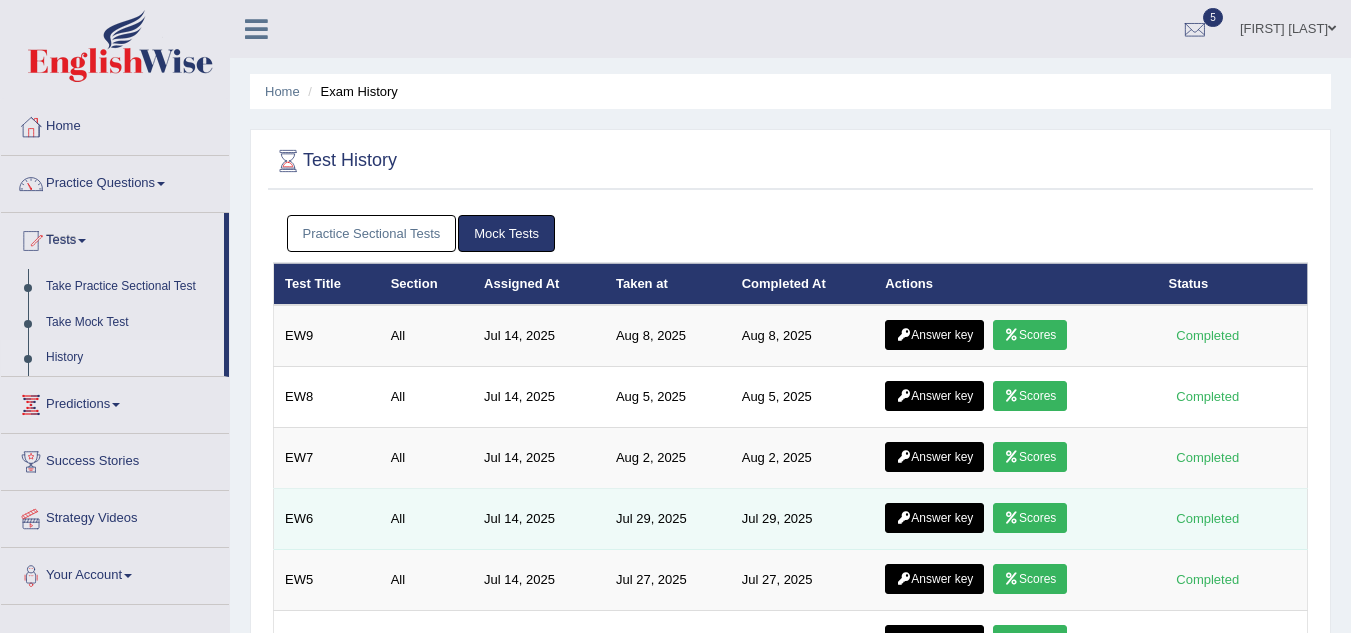 scroll, scrollTop: 0, scrollLeft: 0, axis: both 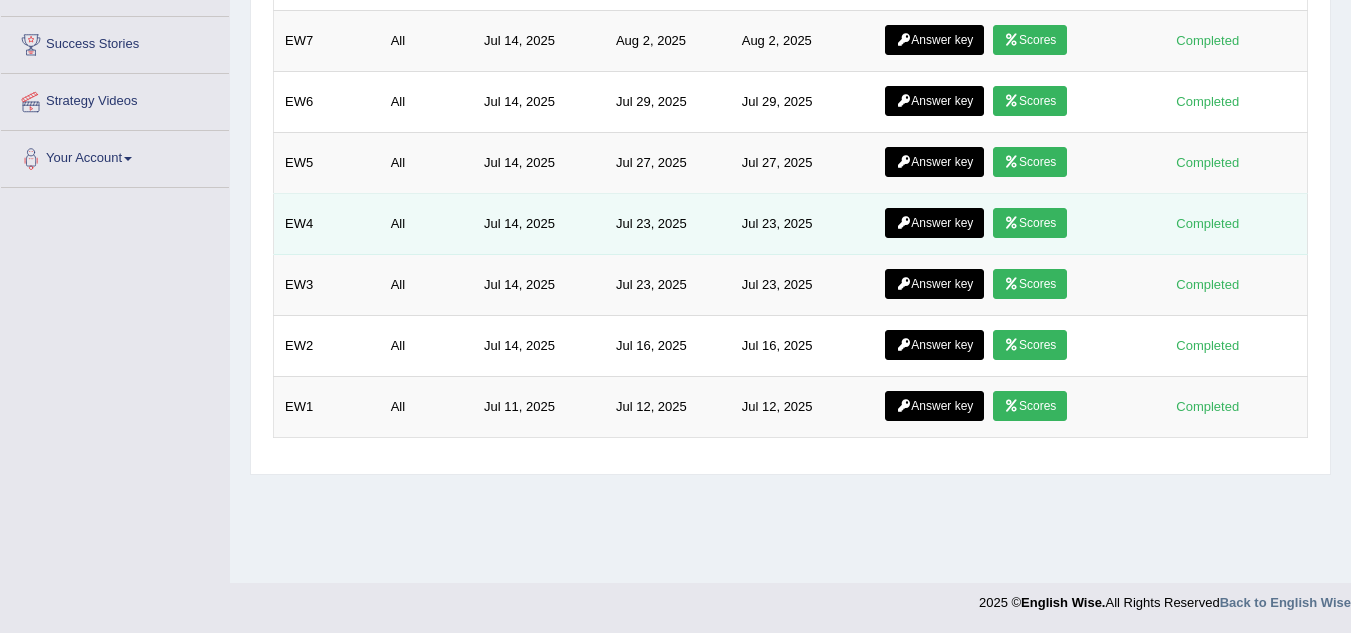 click on "Scores" at bounding box center (1030, 223) 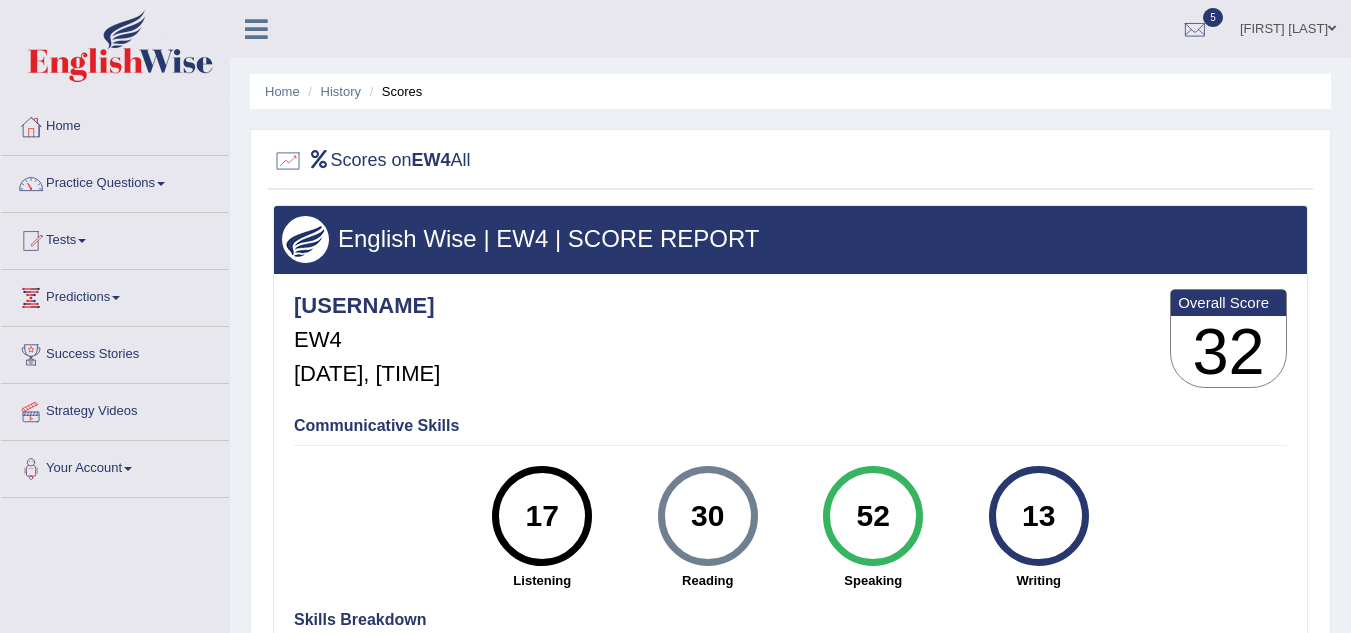 scroll, scrollTop: 0, scrollLeft: 0, axis: both 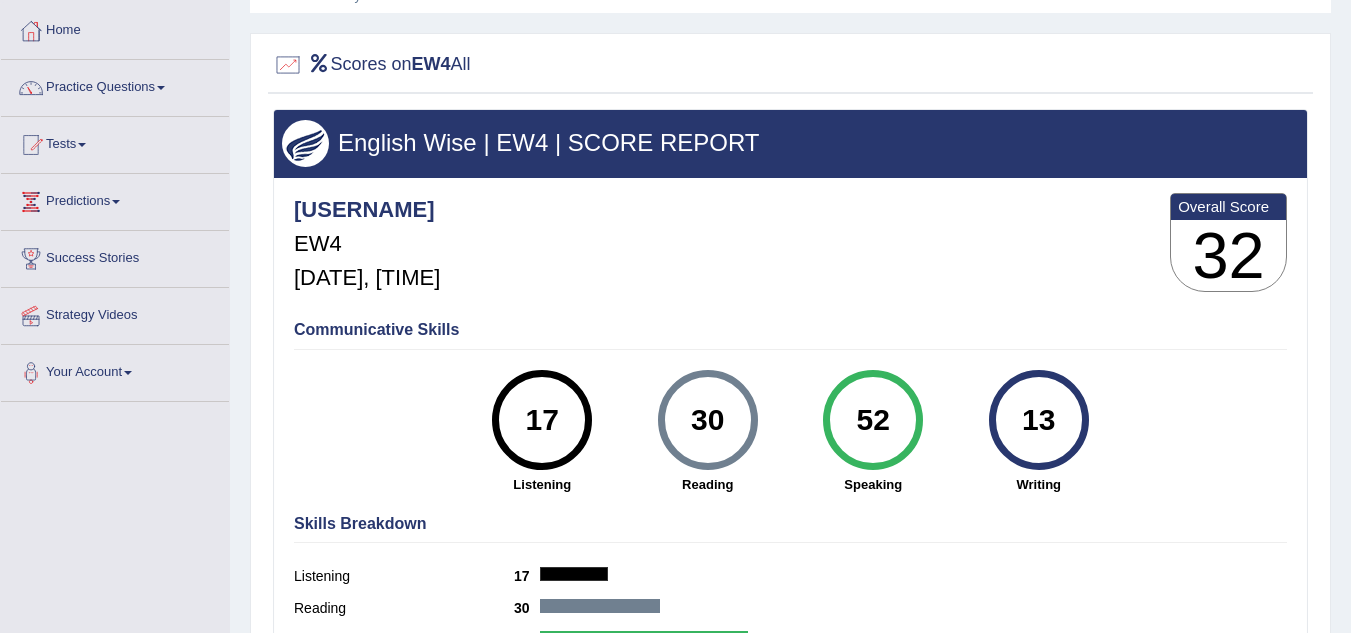 click on "Priyanka94
EW4
Jul 23, 2025, 13:28
Overall Score
32" at bounding box center (790, 247) 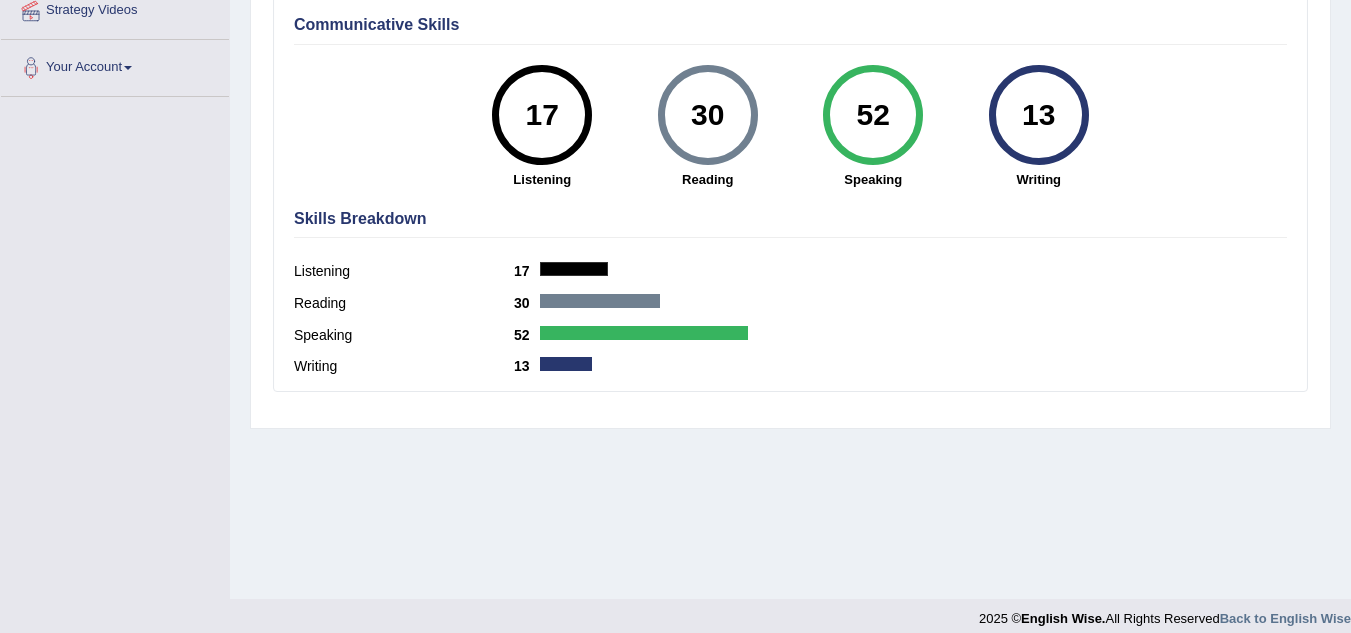 scroll, scrollTop: 0, scrollLeft: 0, axis: both 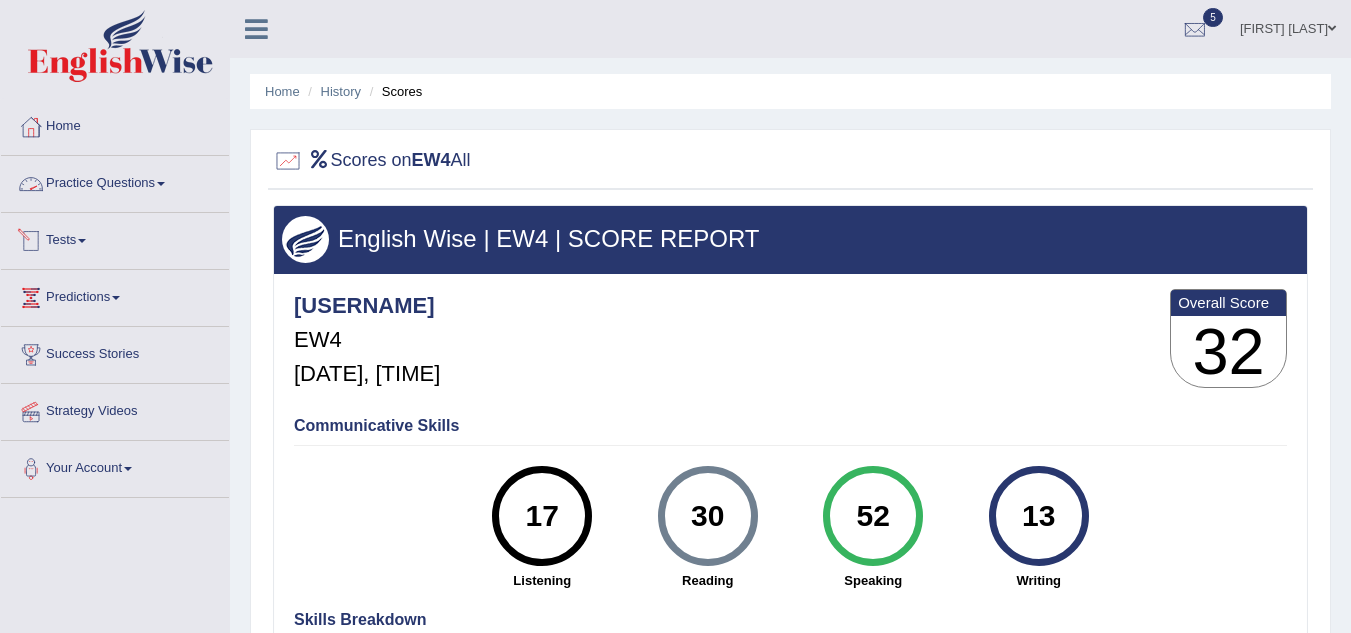 click on "Tests" at bounding box center (115, 238) 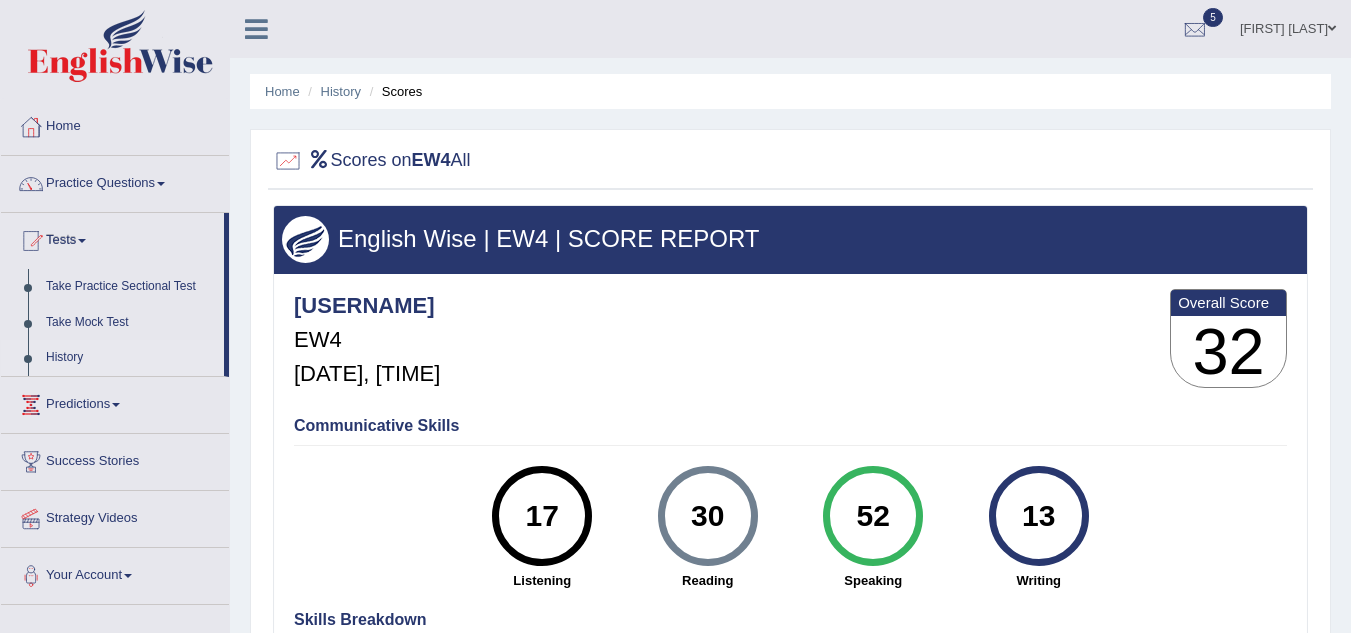 click on "History" at bounding box center (130, 358) 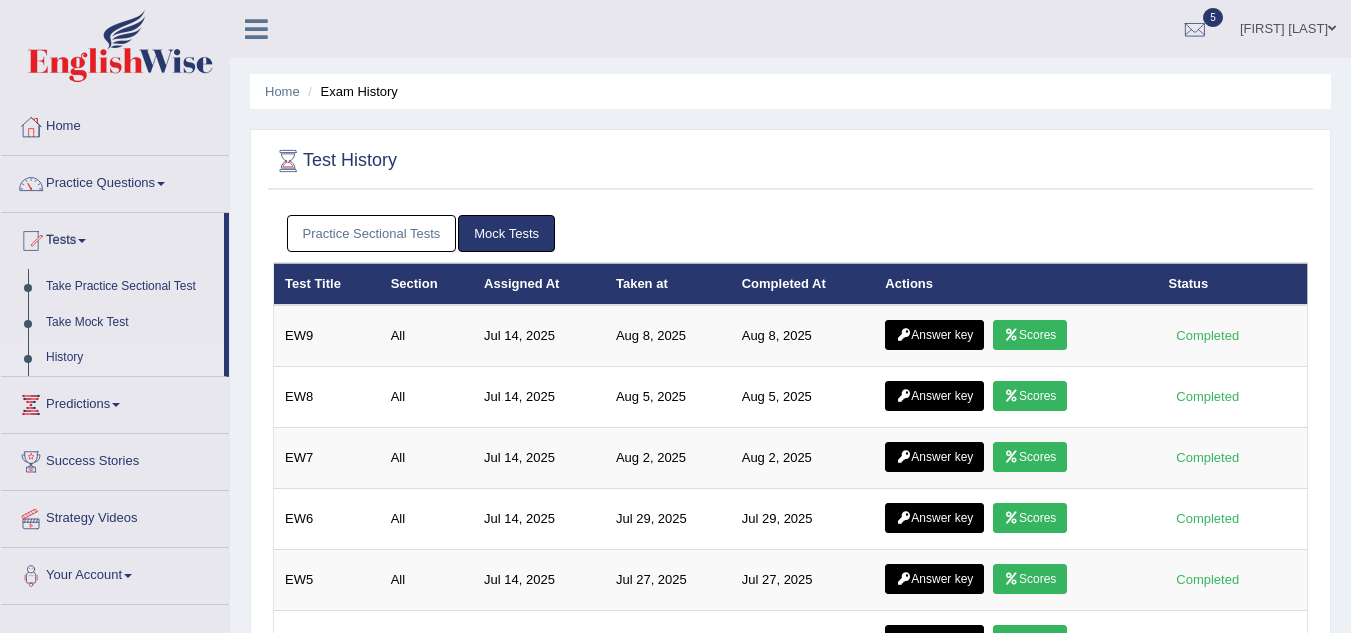 scroll, scrollTop: 0, scrollLeft: 0, axis: both 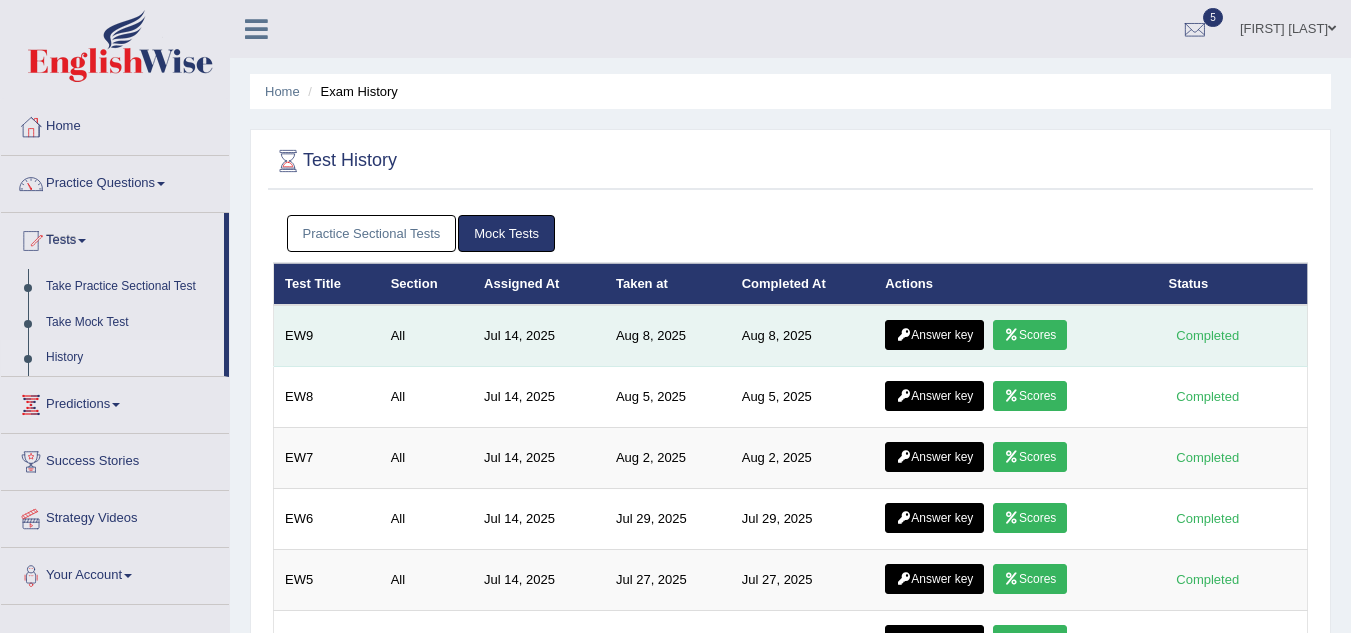 click on "Answer key" at bounding box center (934, 335) 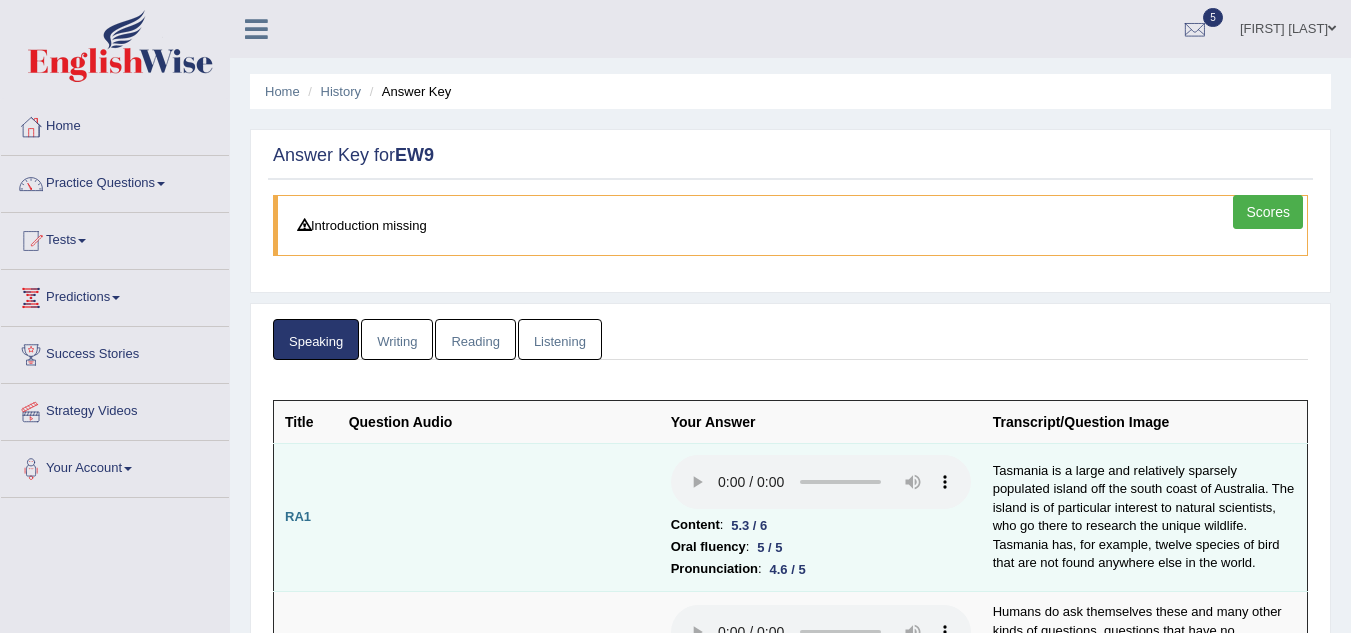 scroll, scrollTop: 0, scrollLeft: 0, axis: both 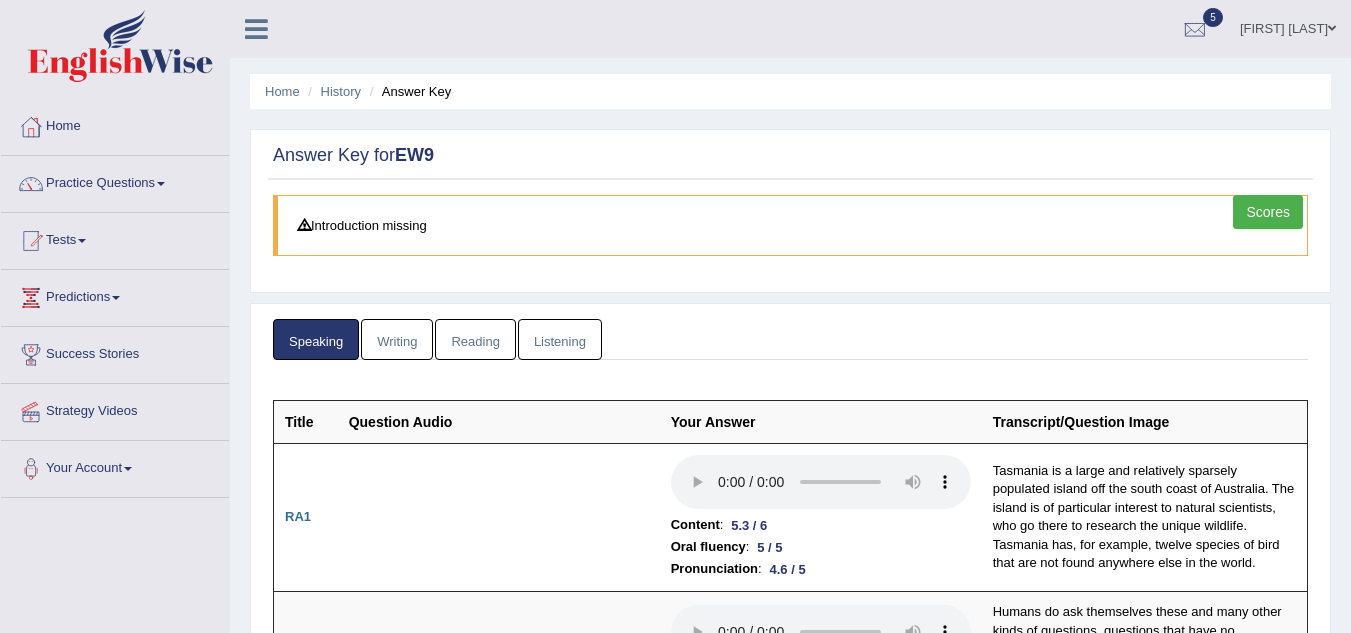 click on "Writing" at bounding box center [397, 339] 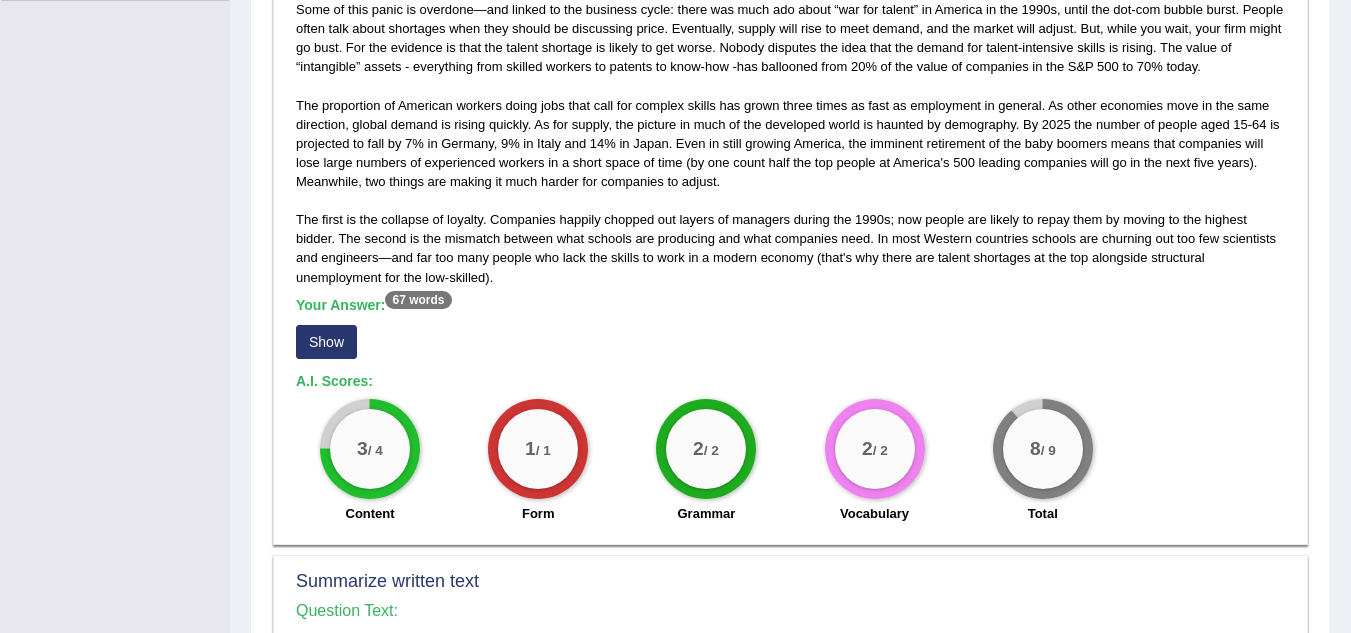 scroll, scrollTop: 498, scrollLeft: 0, axis: vertical 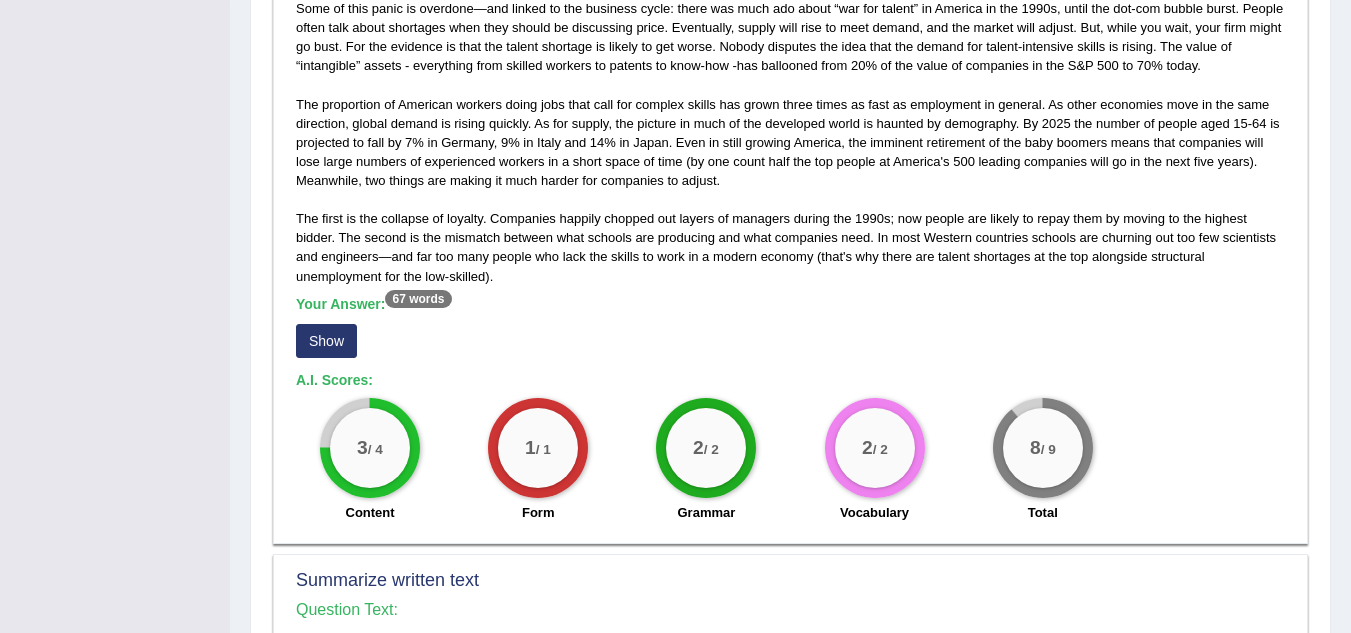 click on "Show" at bounding box center (326, 341) 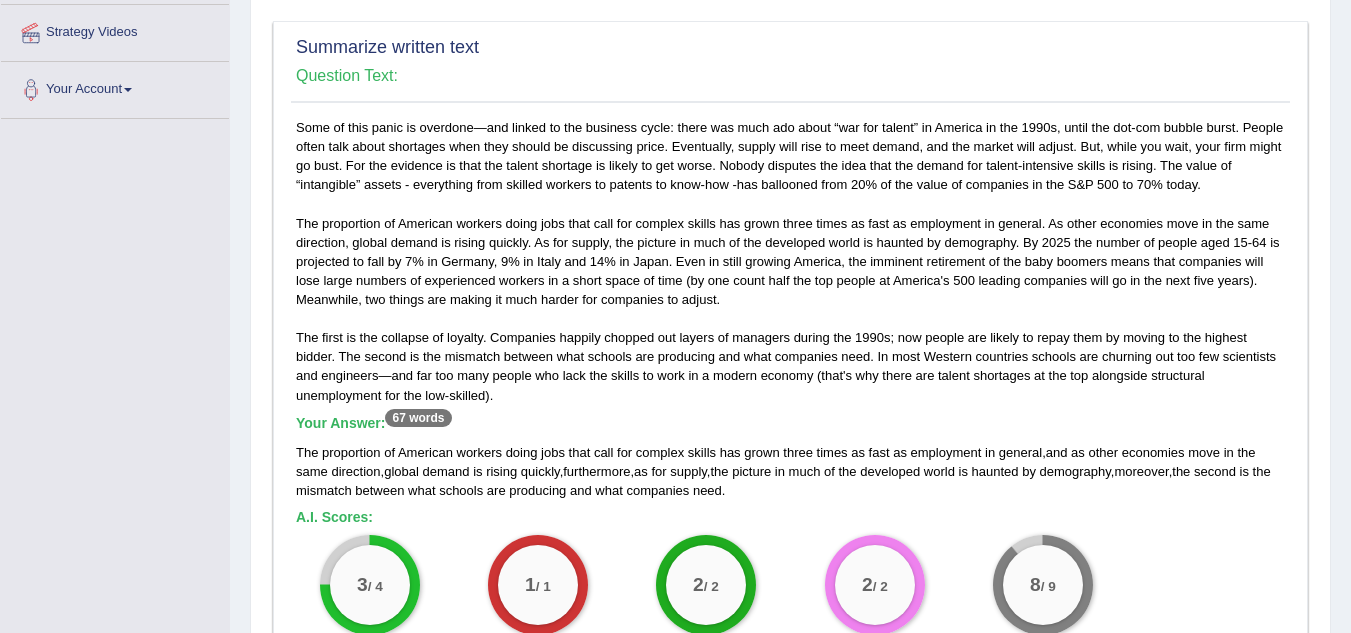 scroll, scrollTop: 0, scrollLeft: 0, axis: both 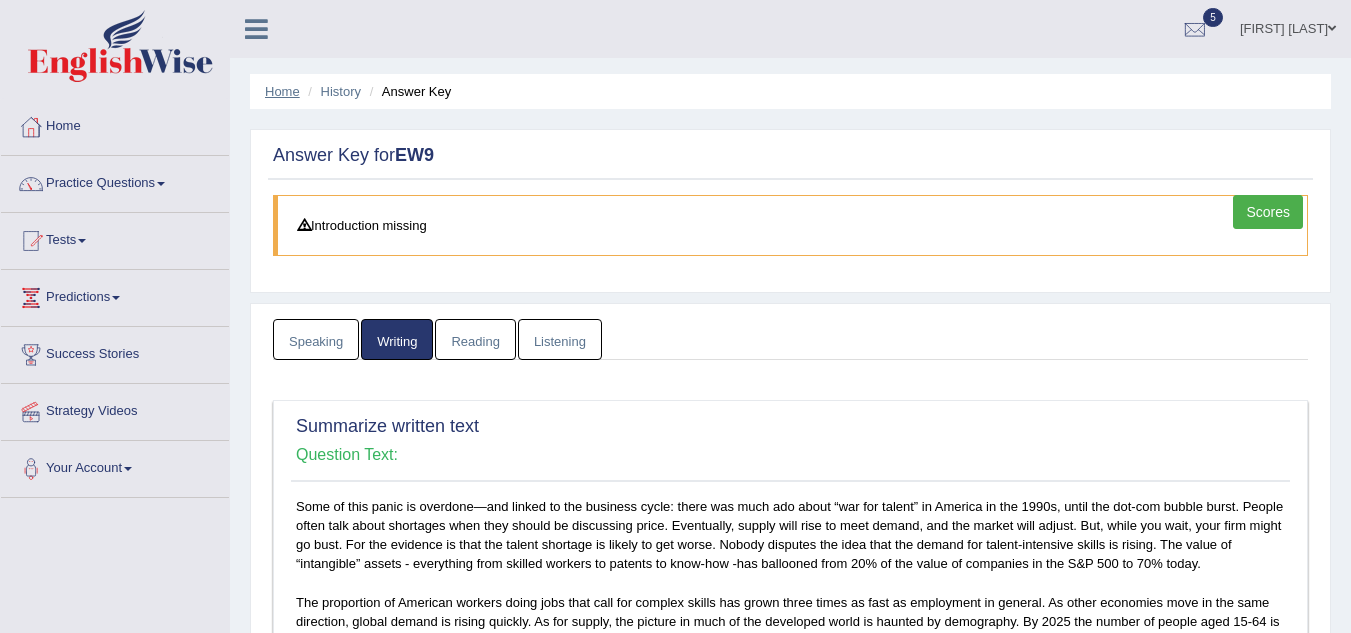 click on "Home" at bounding box center [282, 91] 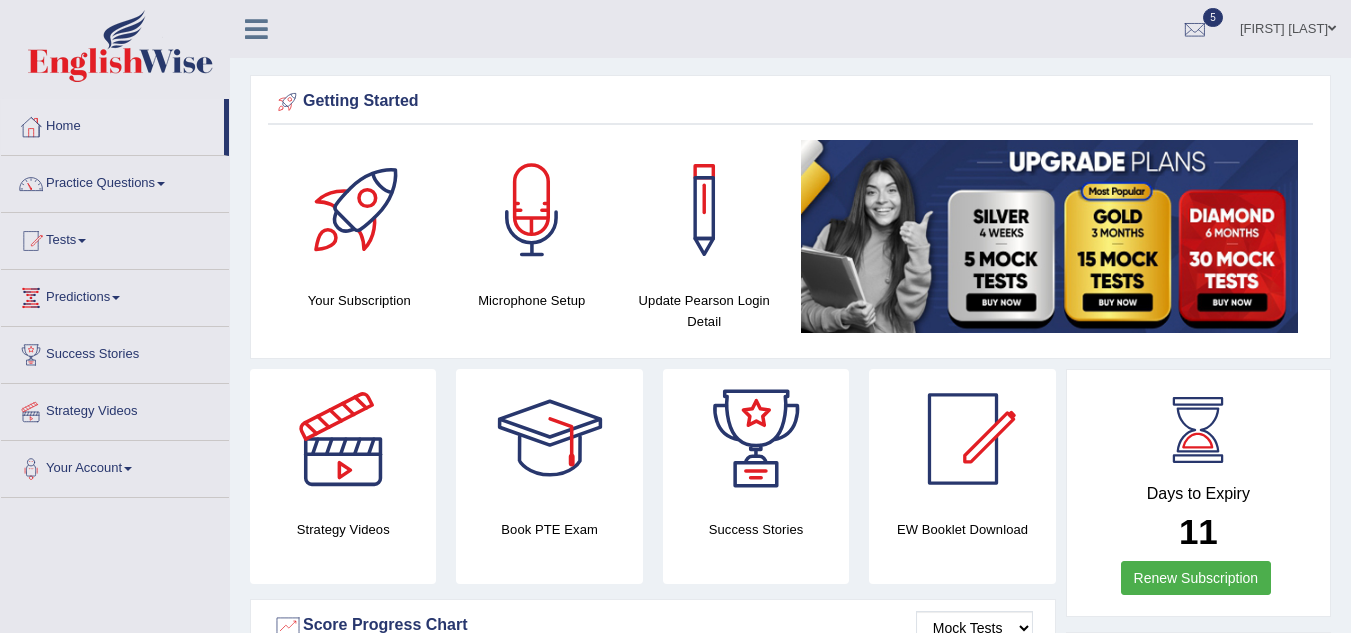 scroll, scrollTop: 0, scrollLeft: 0, axis: both 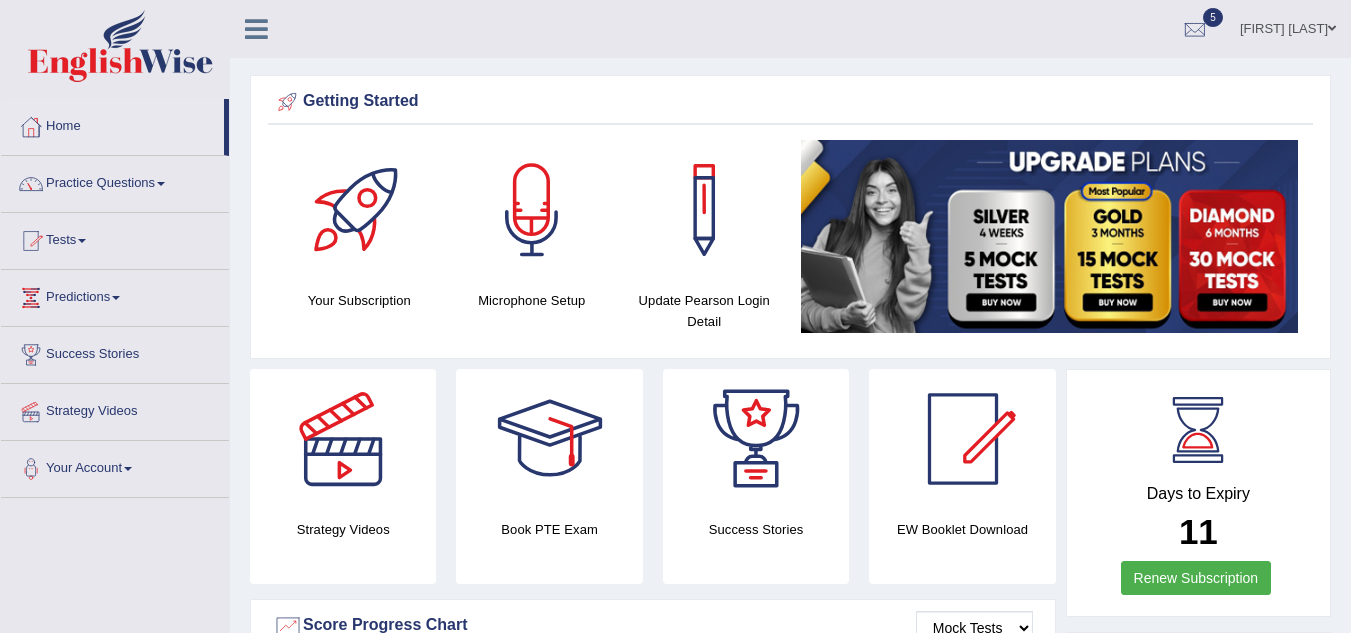 click on "Tests" at bounding box center (115, 238) 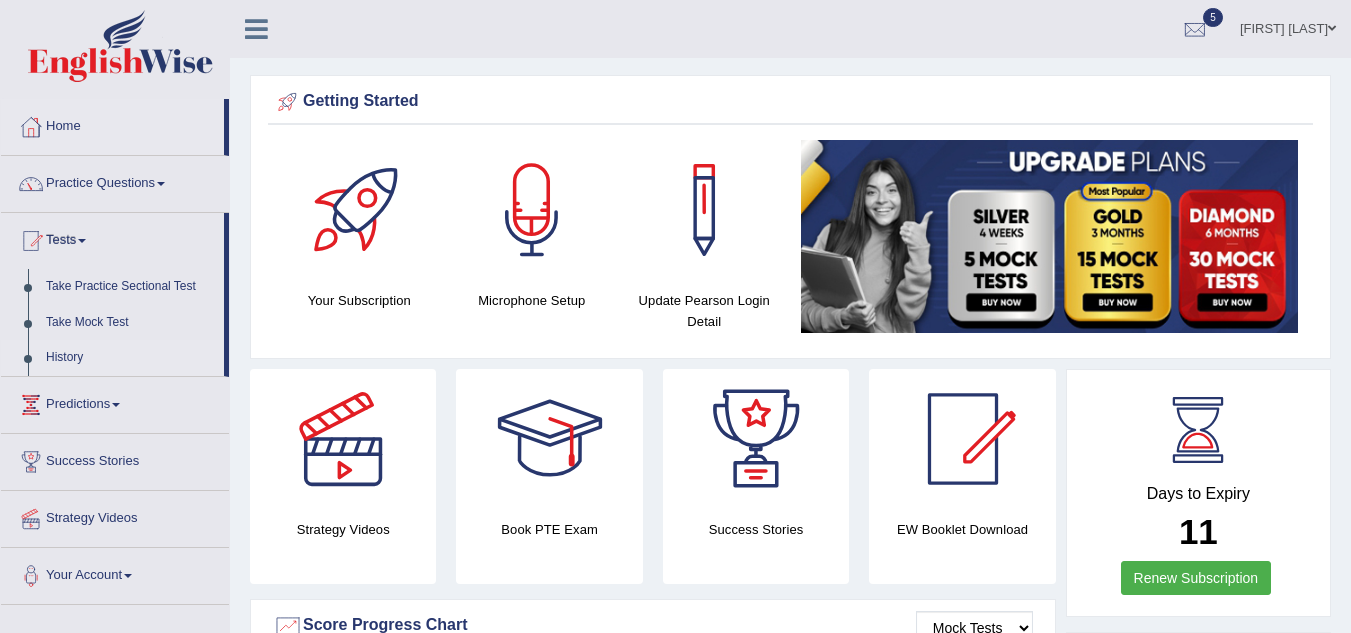 click on "History" at bounding box center [130, 358] 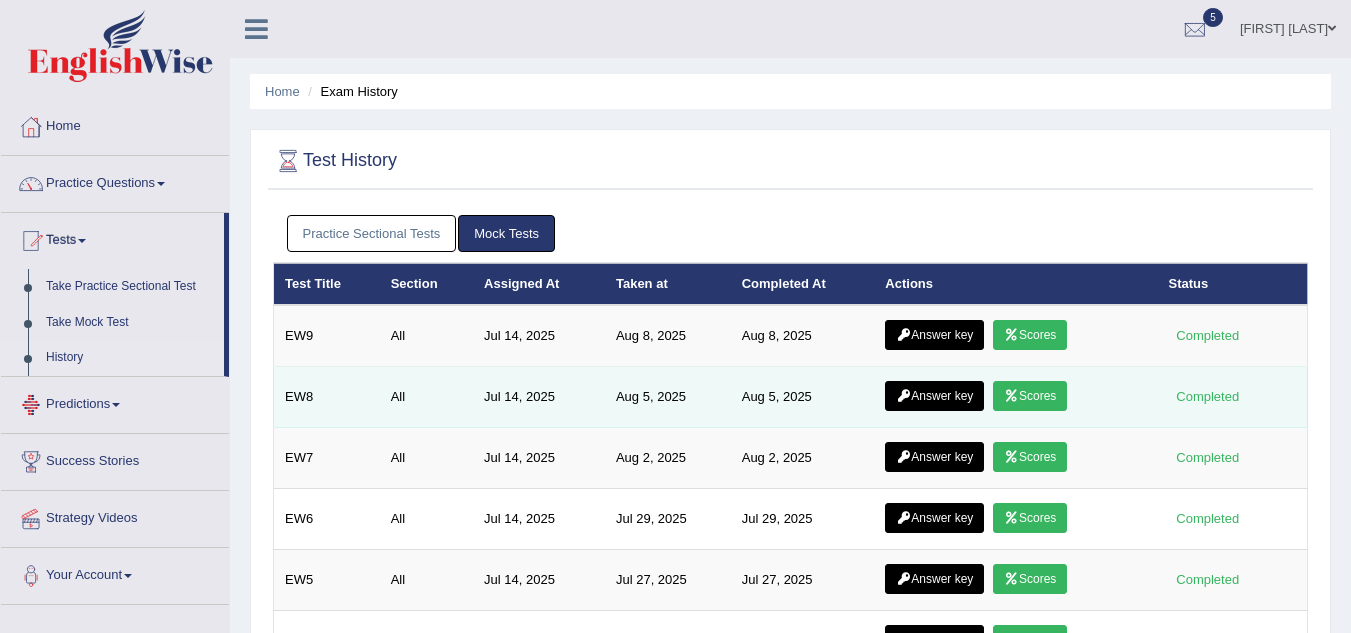 scroll, scrollTop: 0, scrollLeft: 0, axis: both 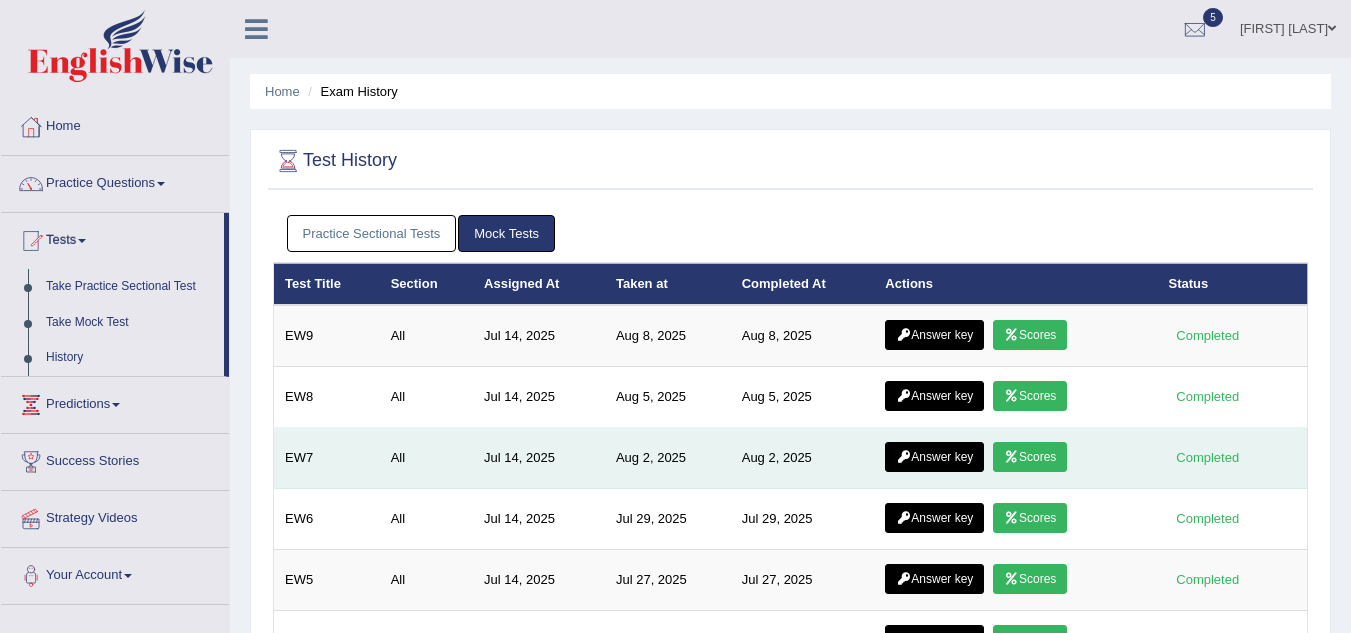 click on "Scores" at bounding box center (1030, 457) 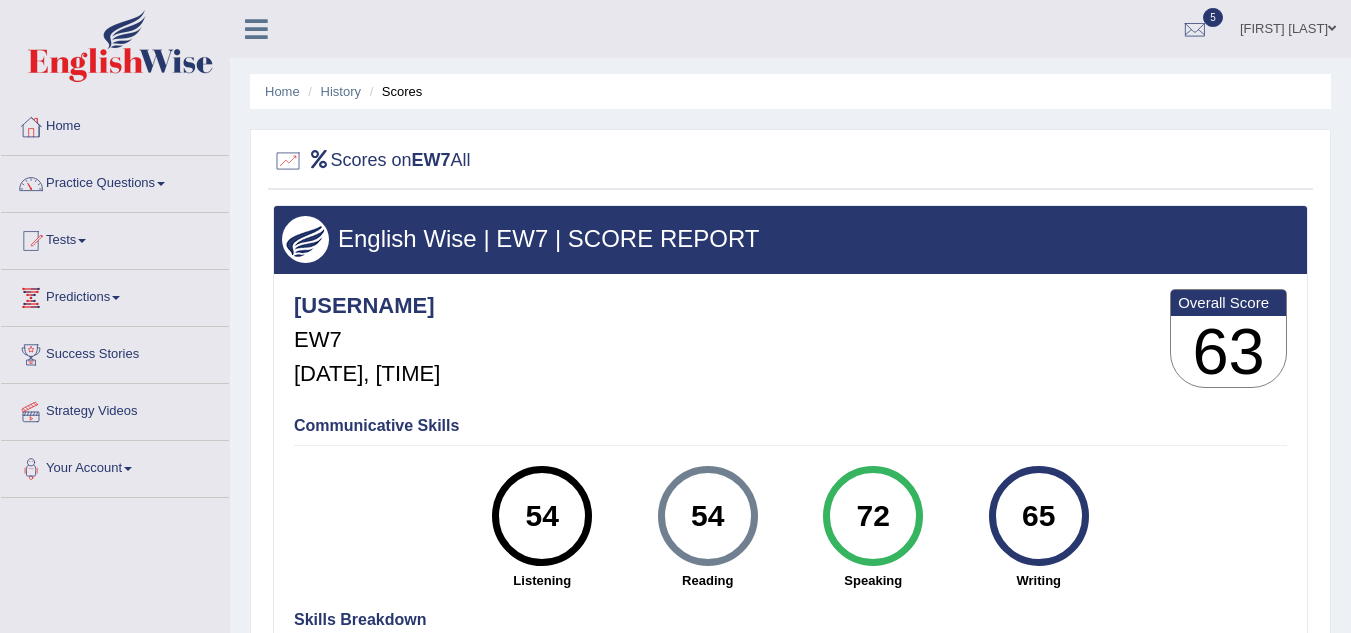 scroll, scrollTop: 0, scrollLeft: 0, axis: both 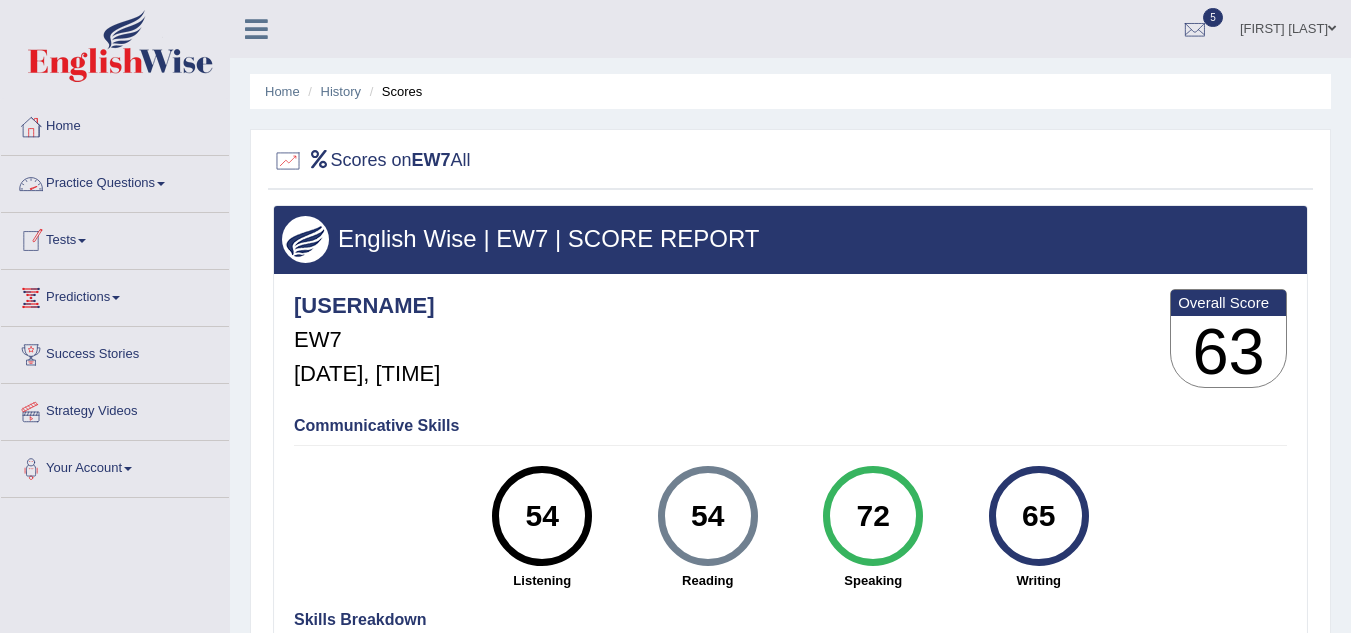 click on "Tests" at bounding box center (115, 238) 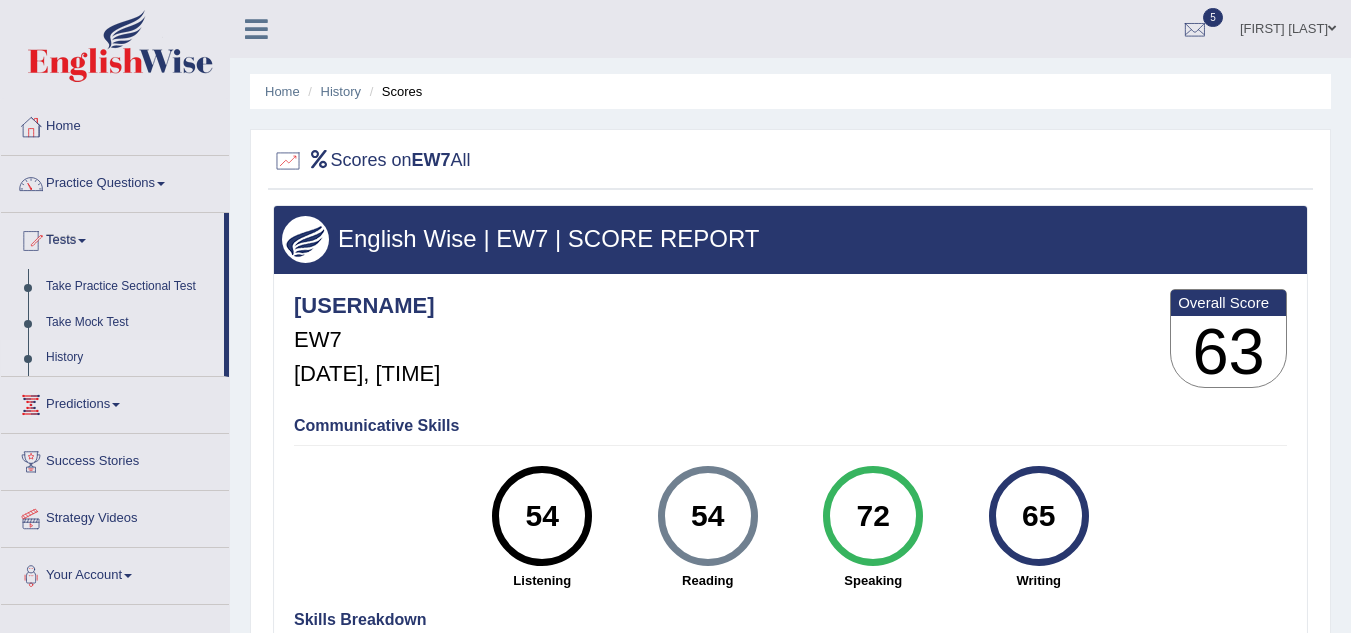 click on "History" at bounding box center [130, 358] 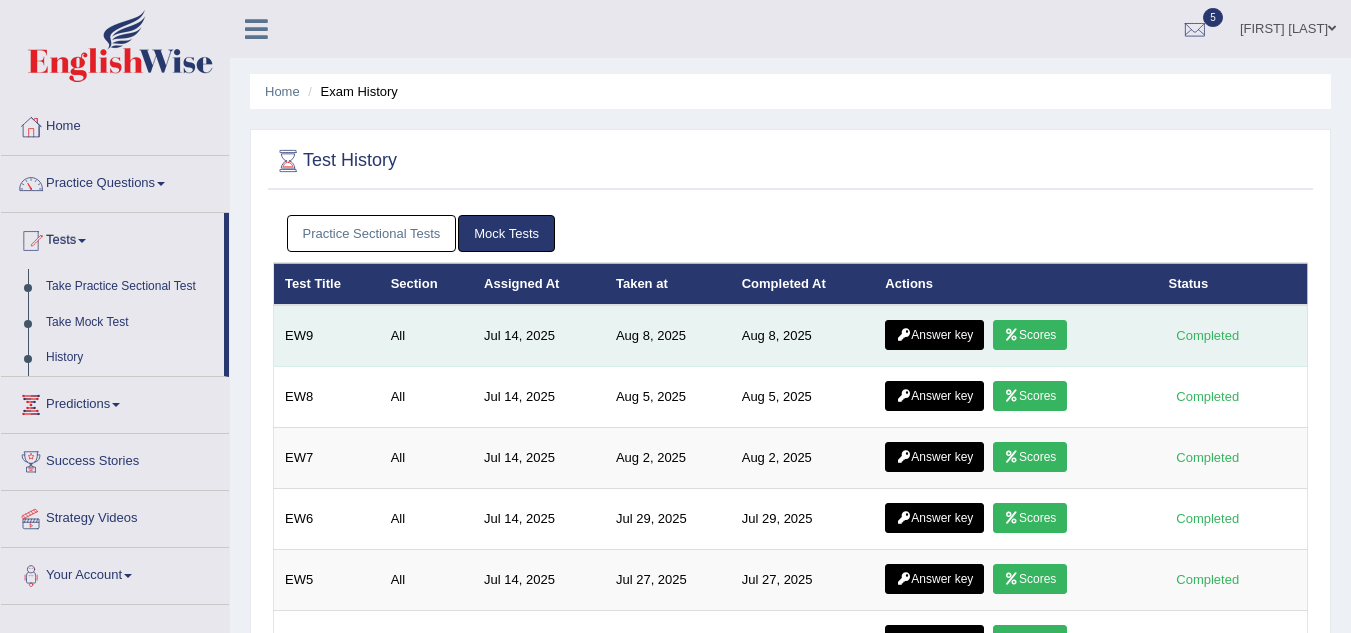 scroll, scrollTop: 0, scrollLeft: 0, axis: both 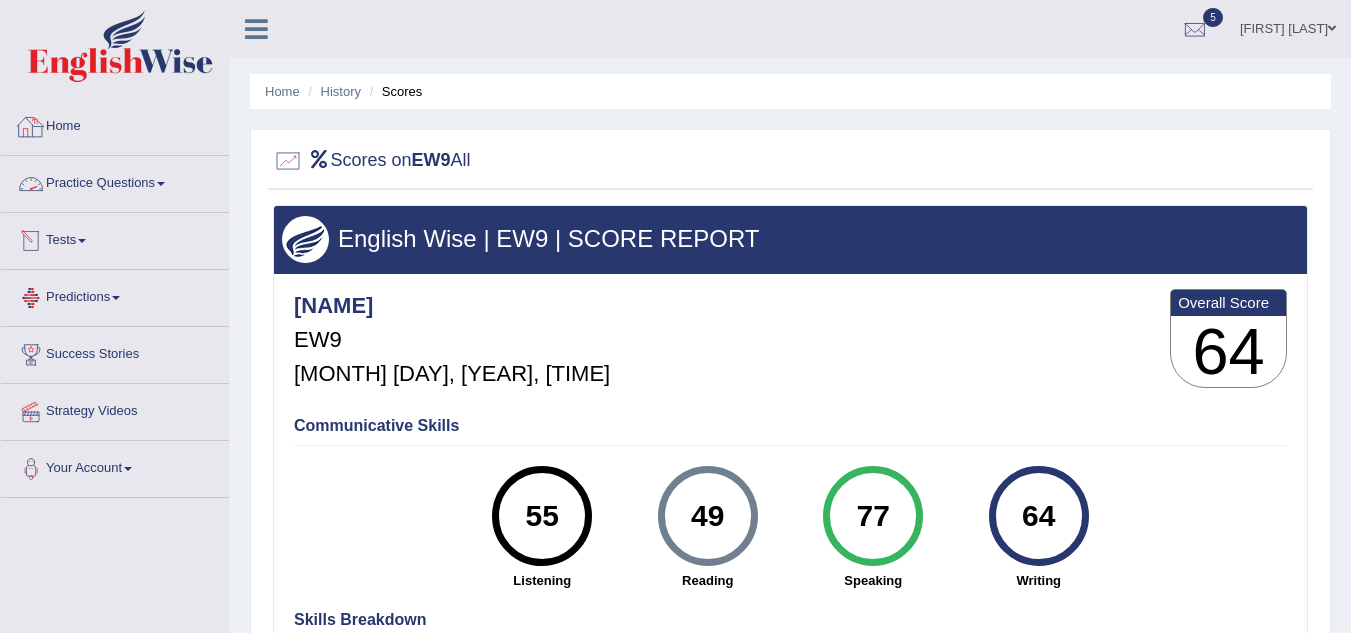 click on "Home" at bounding box center (115, 124) 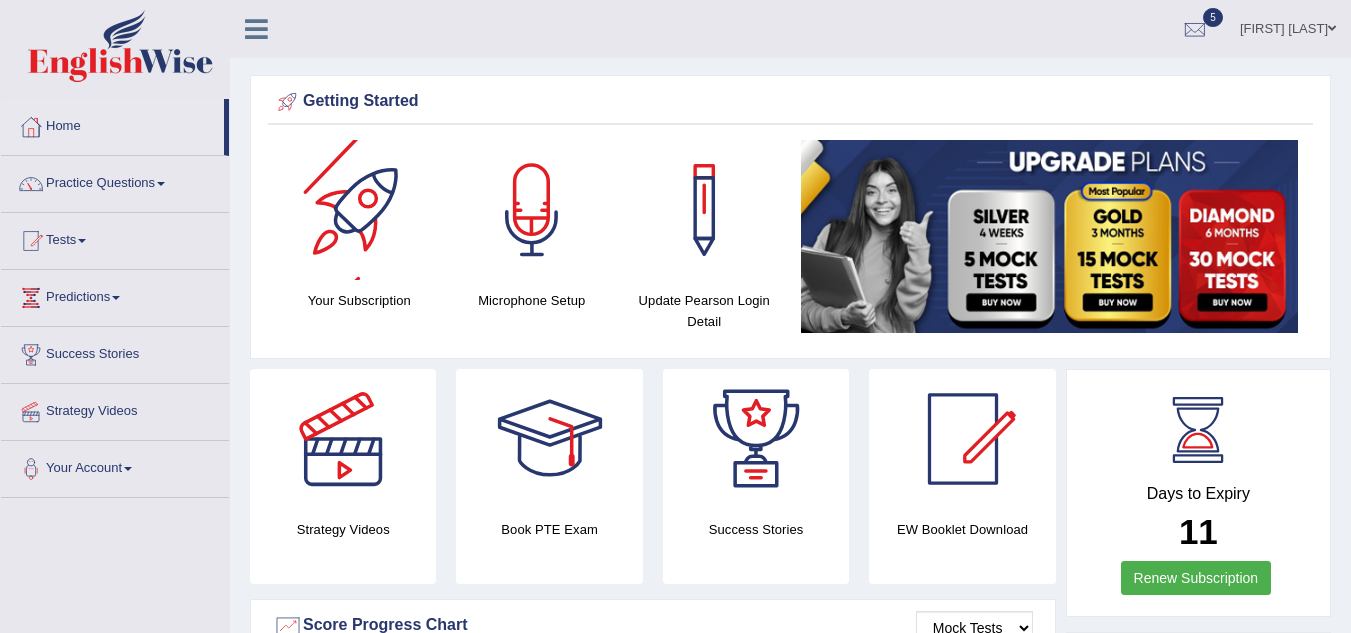 scroll, scrollTop: 0, scrollLeft: 0, axis: both 